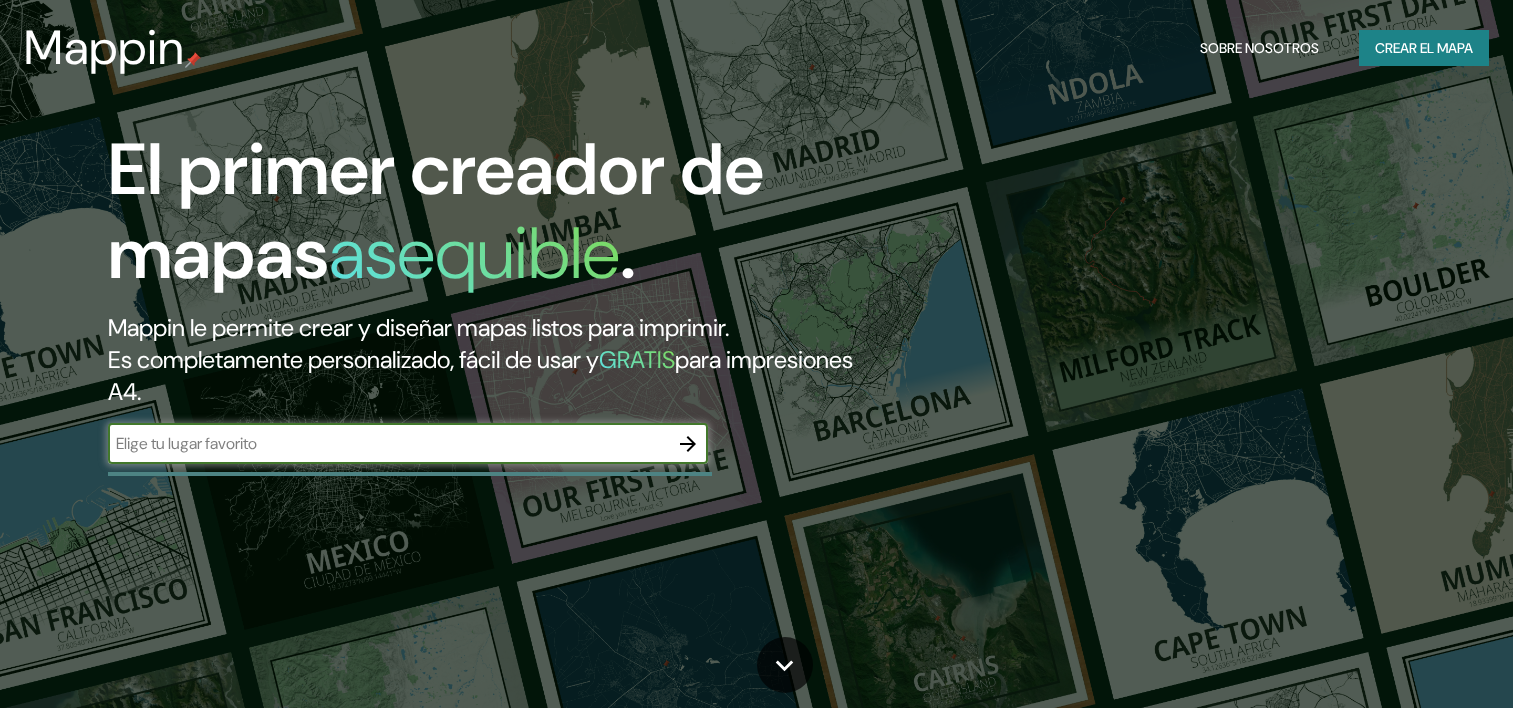 scroll, scrollTop: 0, scrollLeft: 0, axis: both 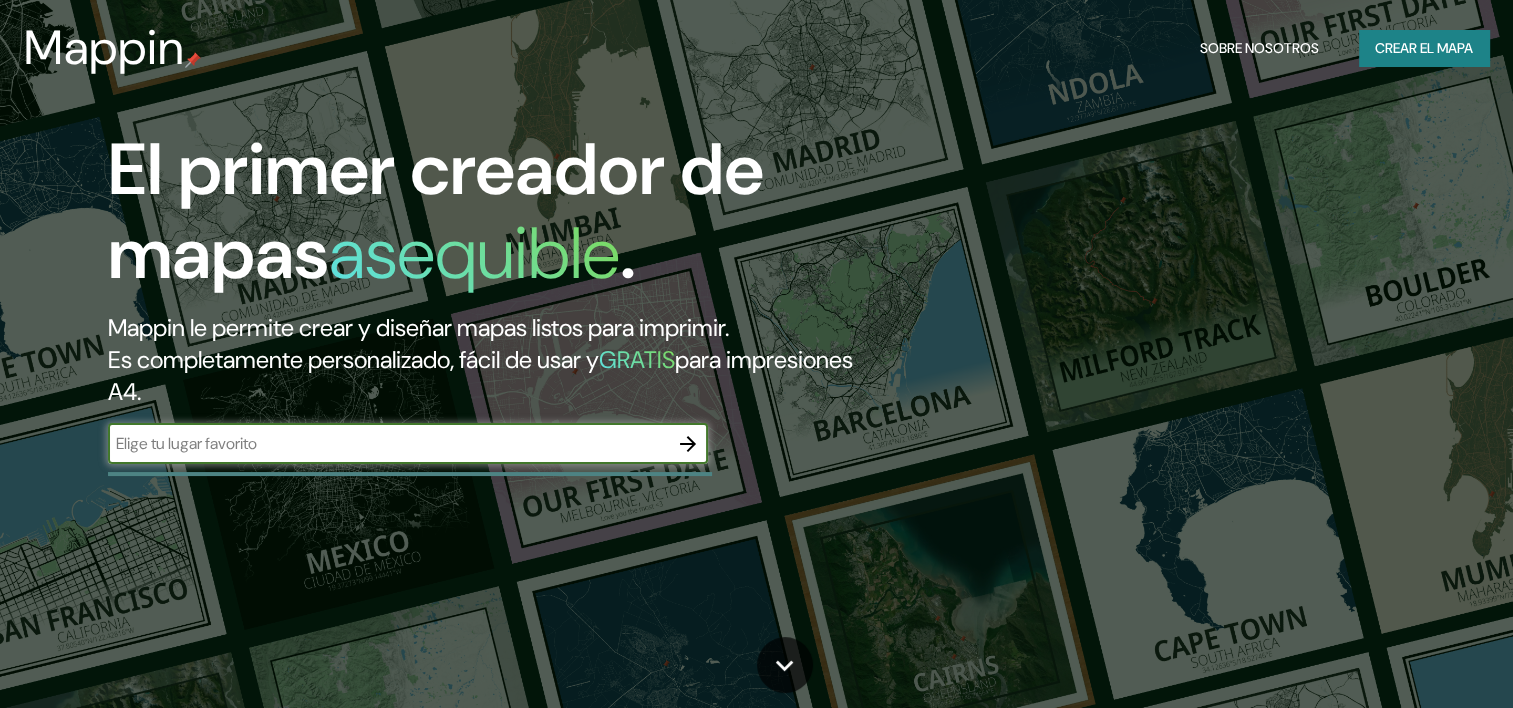 click at bounding box center (388, 443) 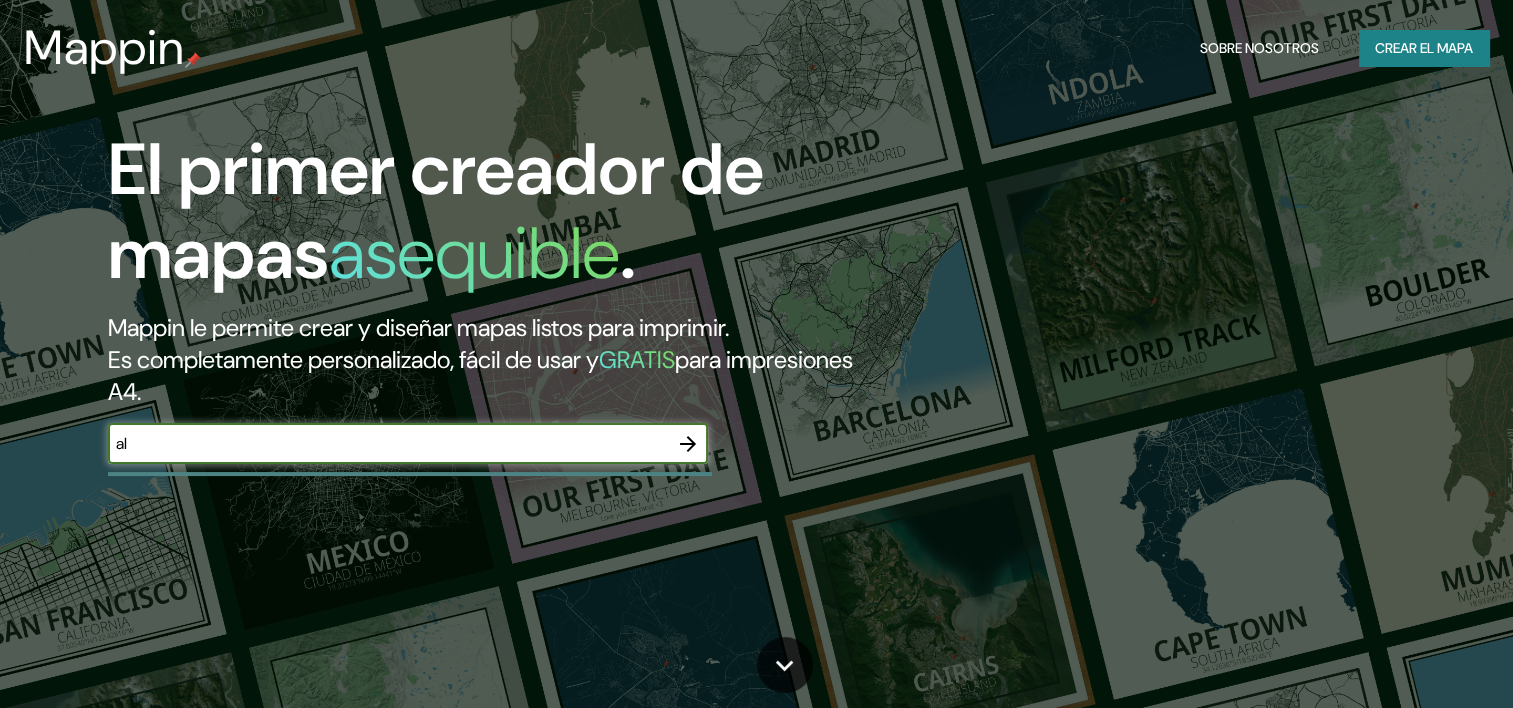type on "a" 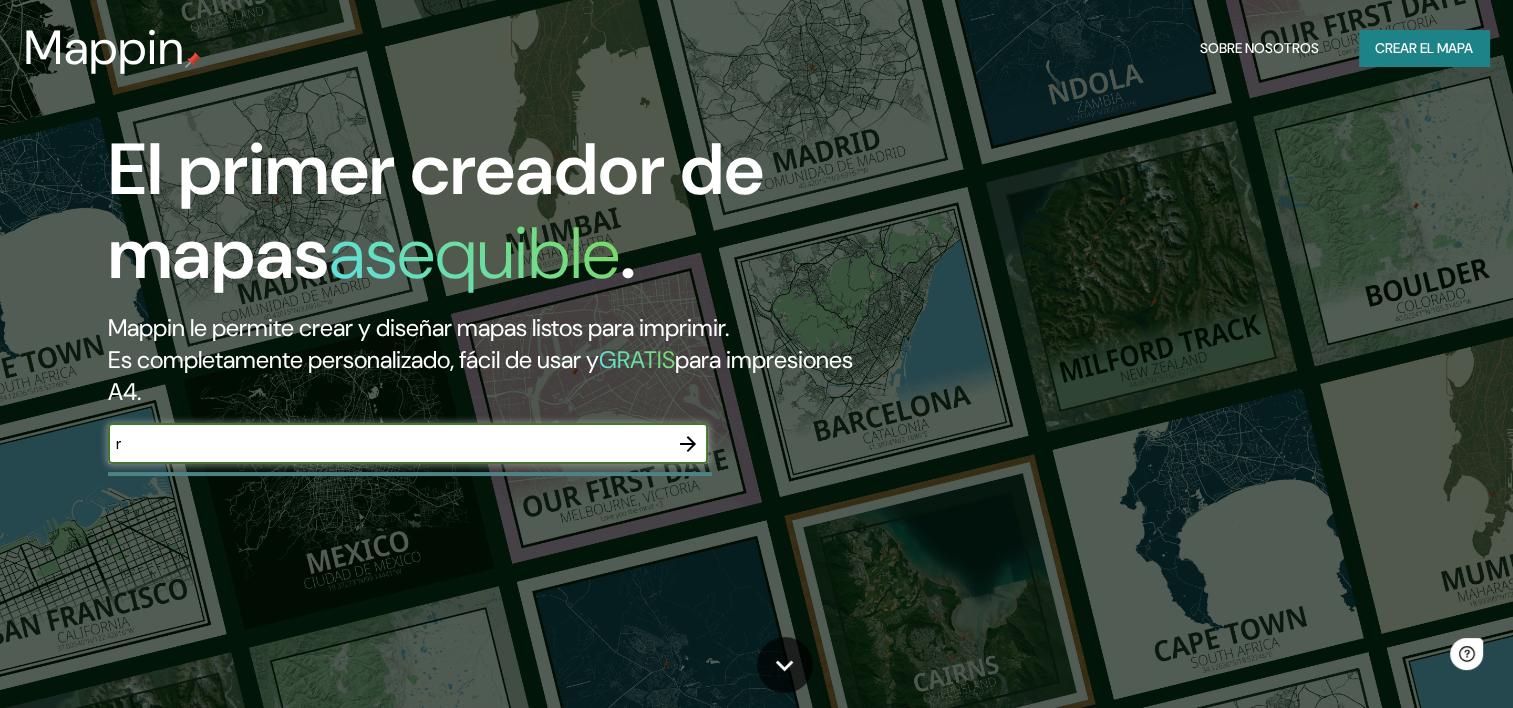 scroll, scrollTop: 0, scrollLeft: 0, axis: both 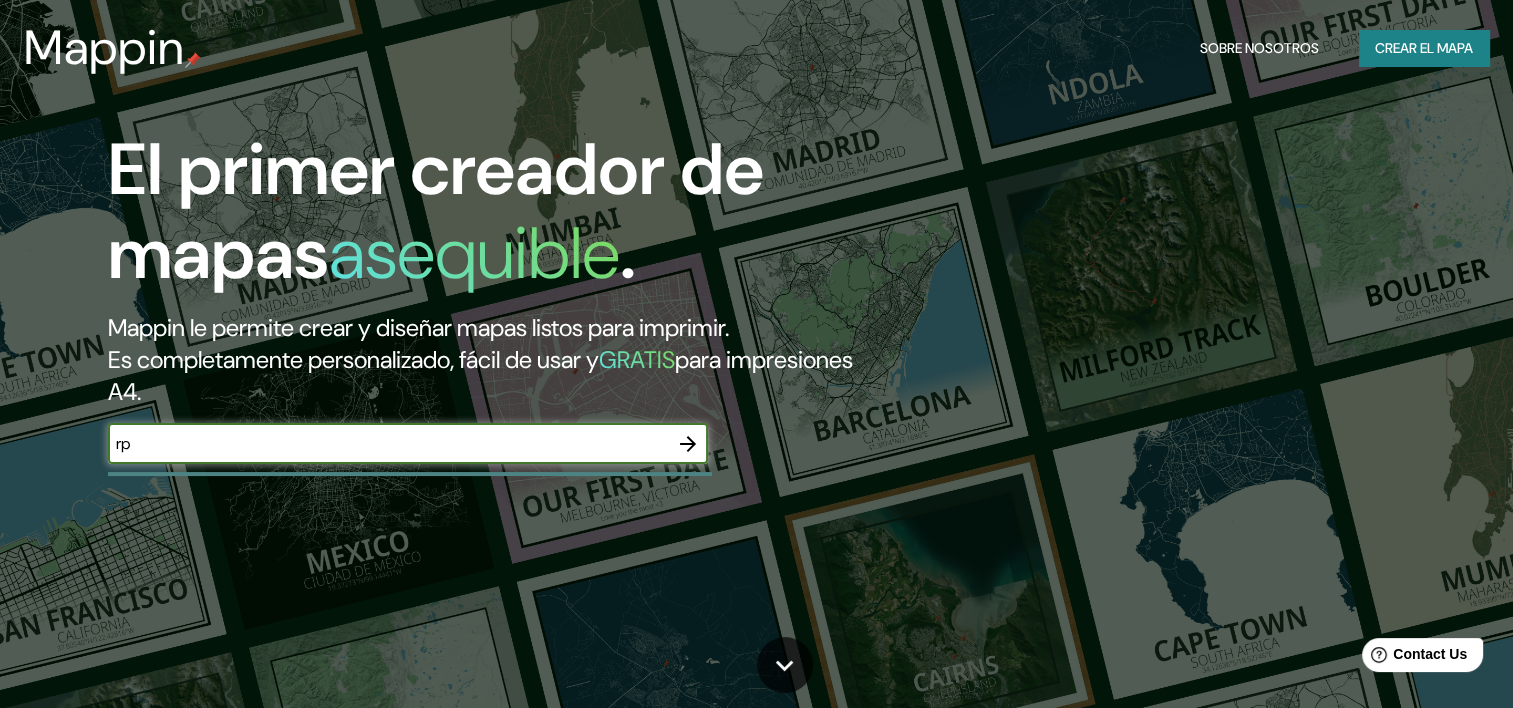 type on "r" 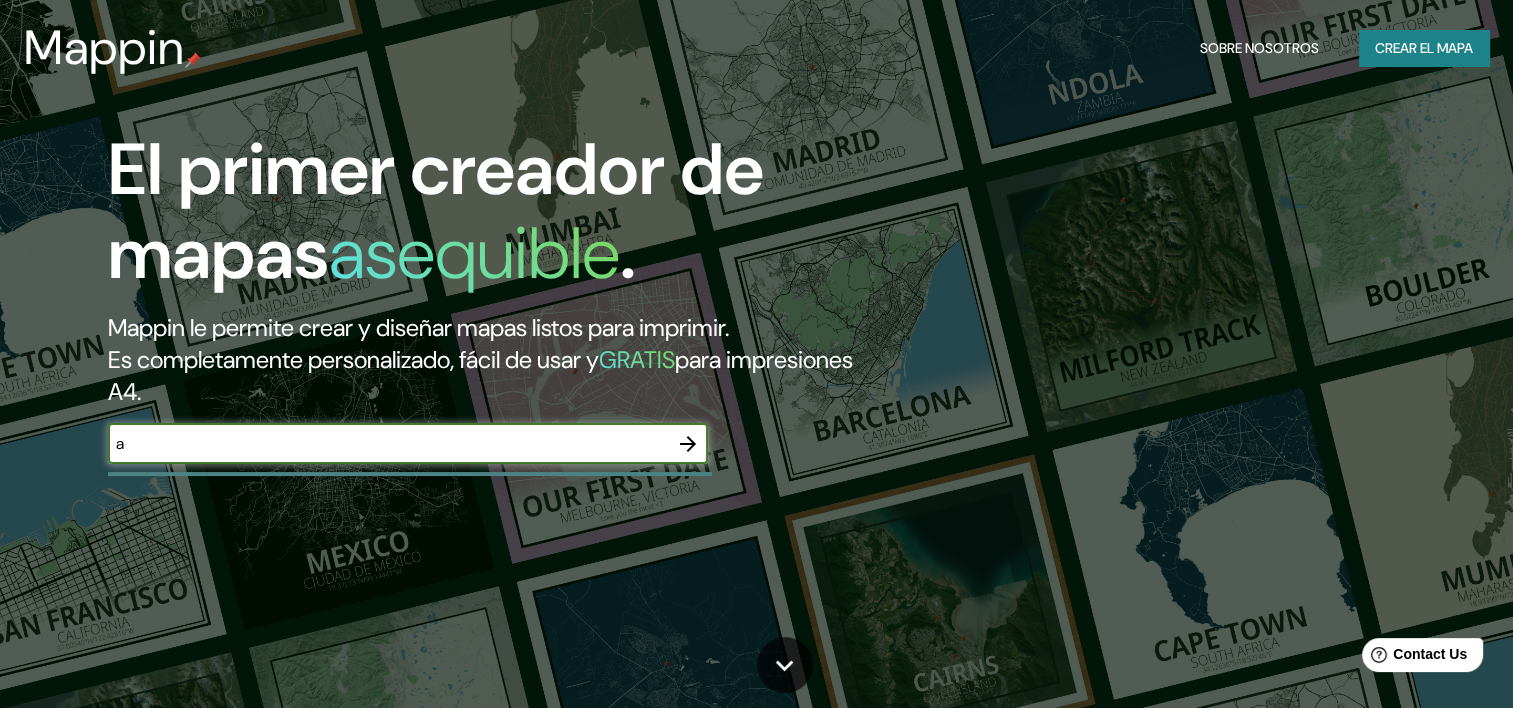 type on "alajuela cr" 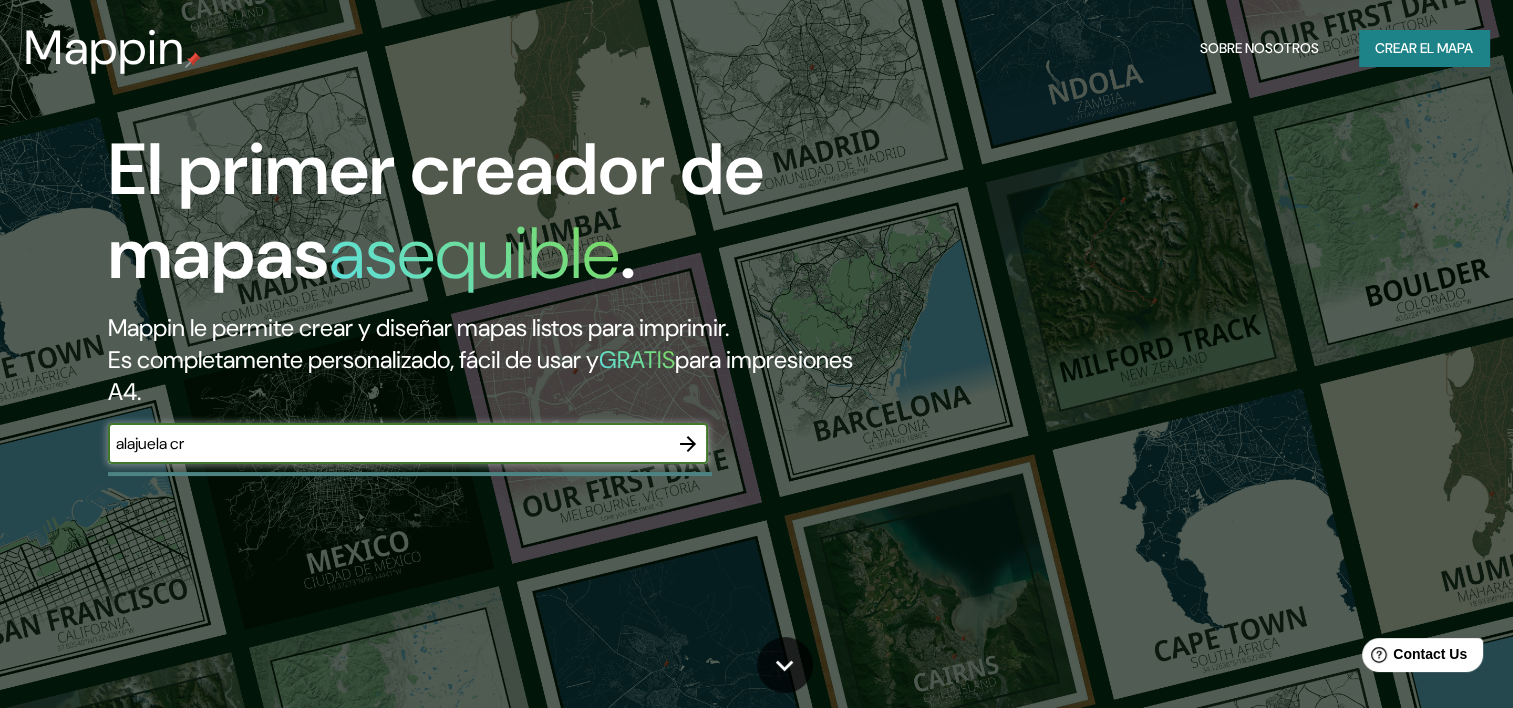 scroll, scrollTop: 12, scrollLeft: 0, axis: vertical 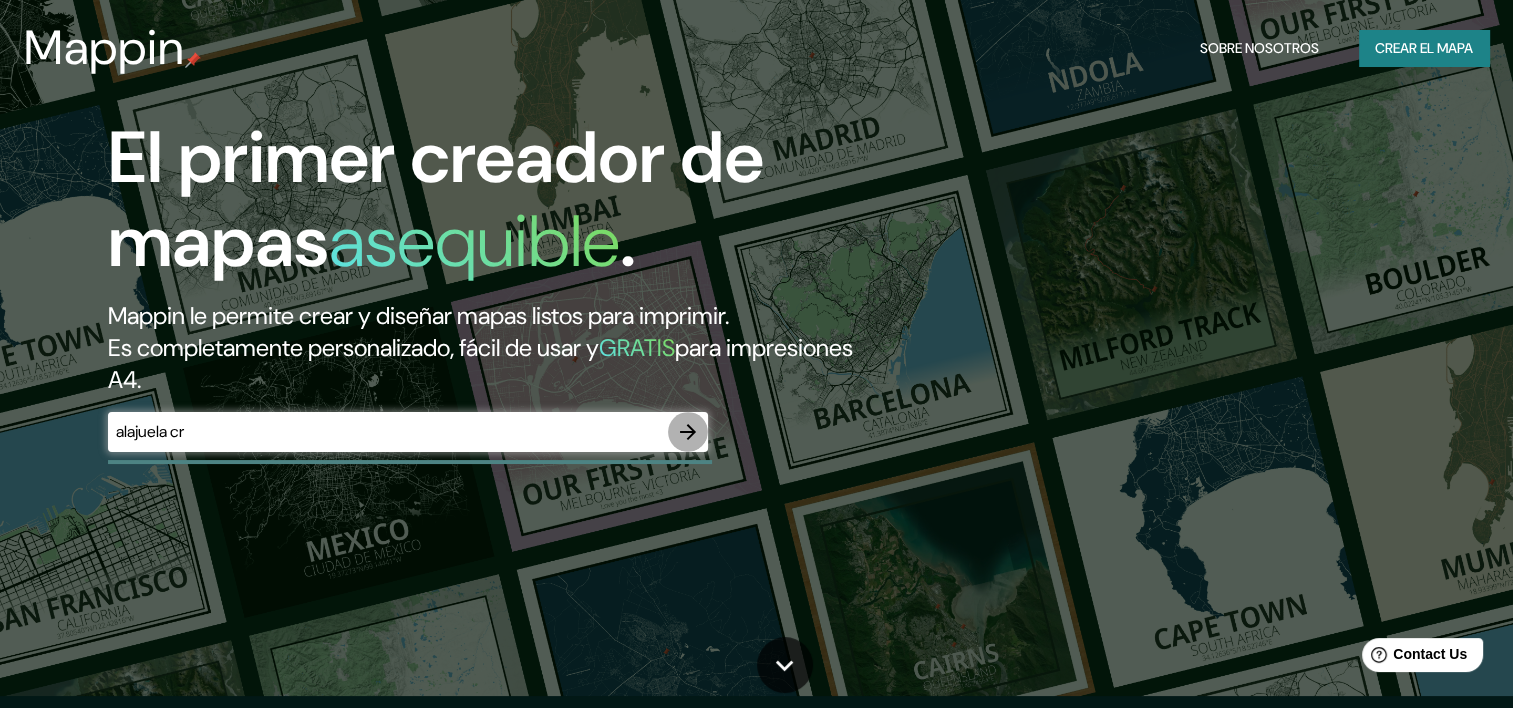 click 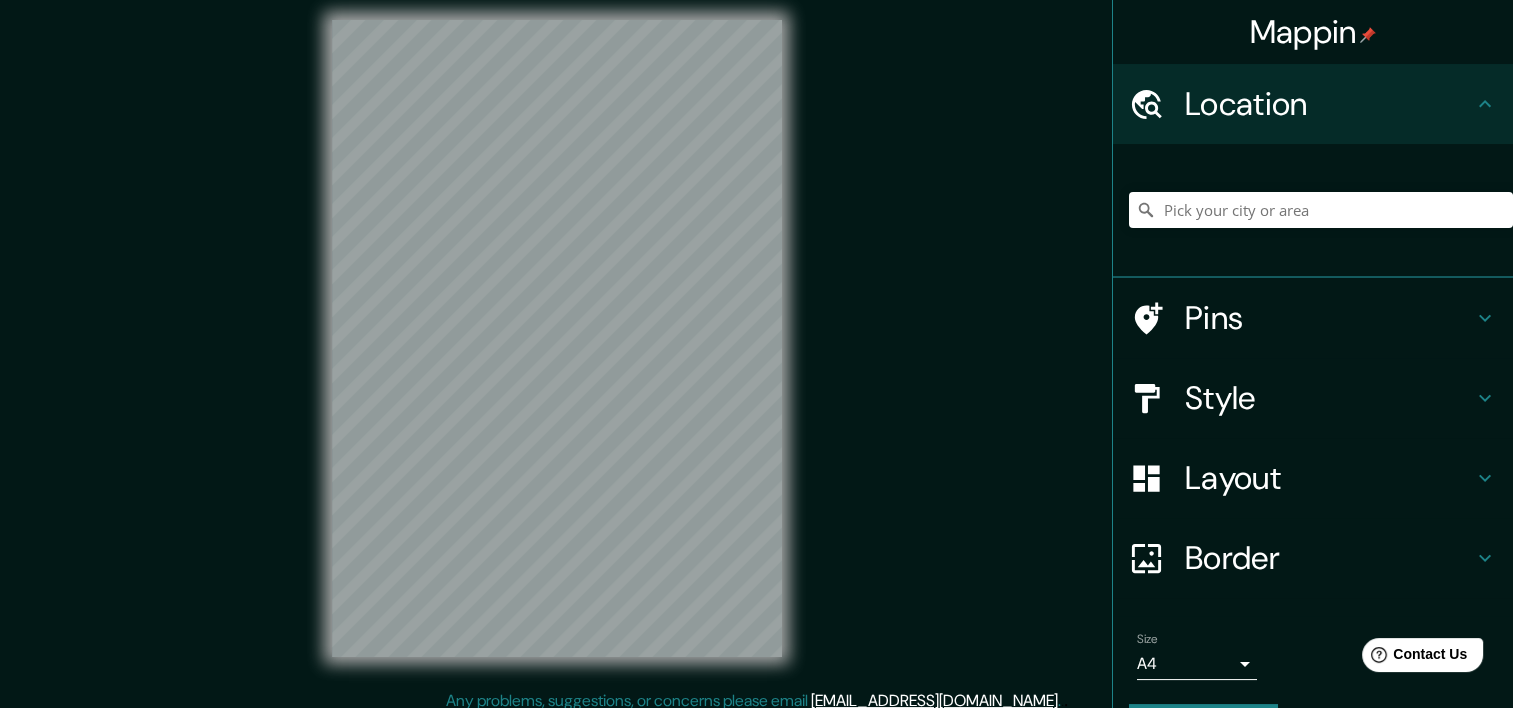 scroll, scrollTop: 0, scrollLeft: 0, axis: both 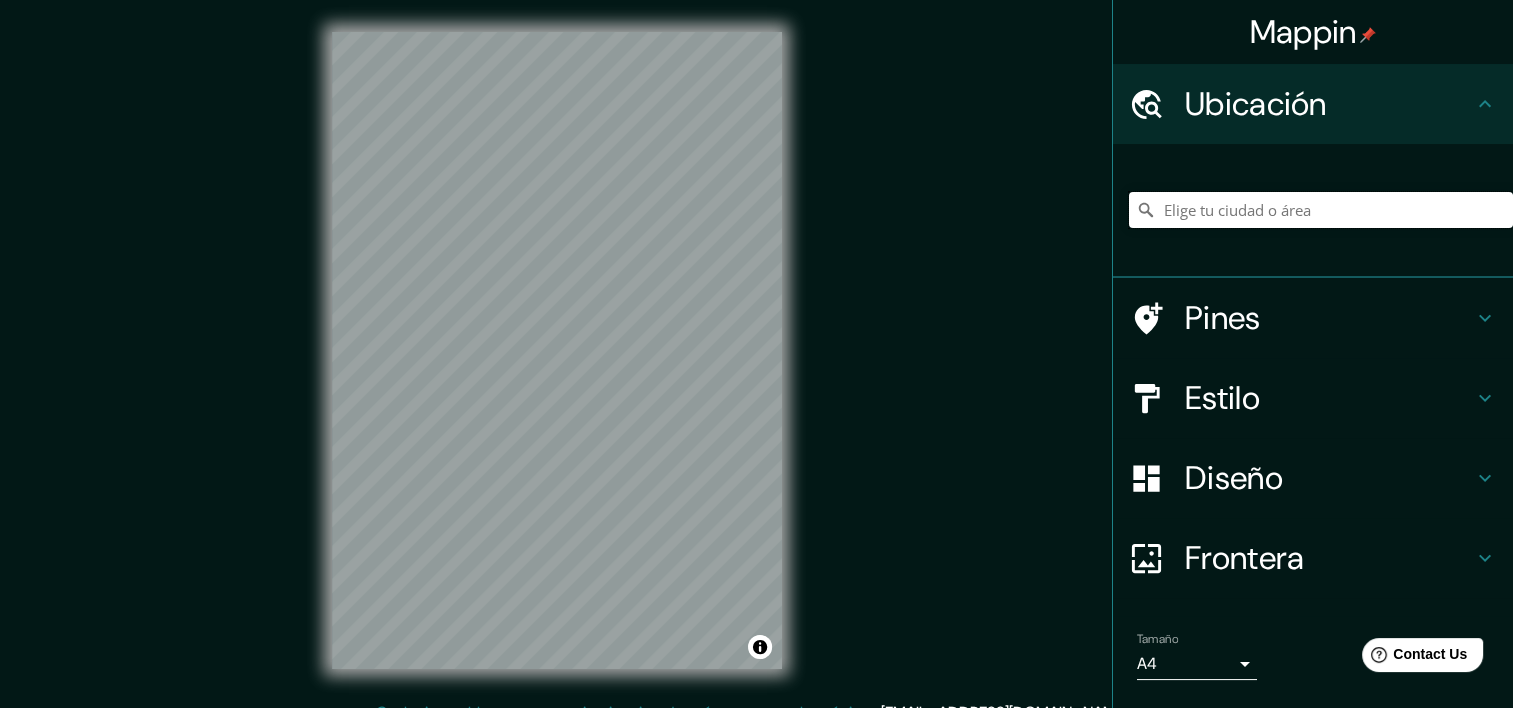 click at bounding box center (1321, 210) 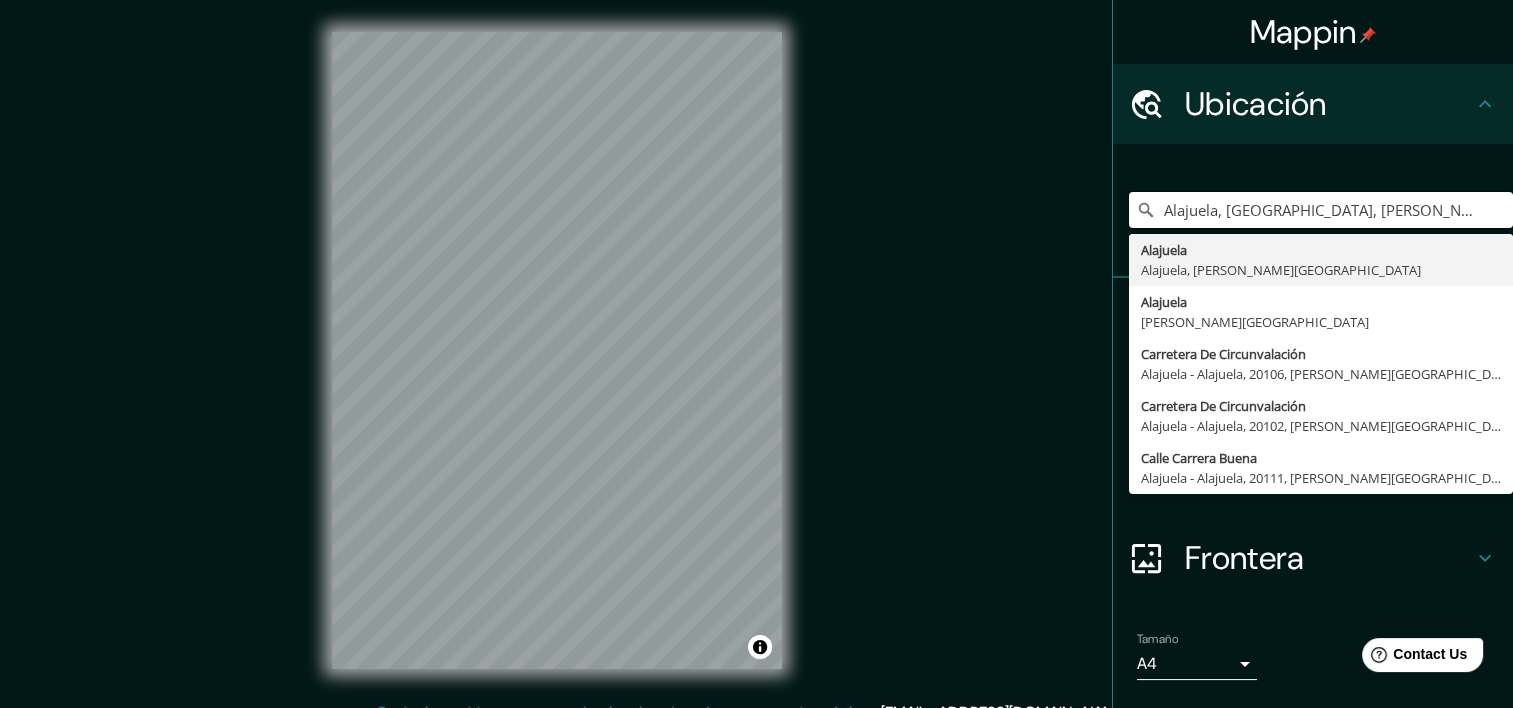 type on "Alajuela, [GEOGRAPHIC_DATA], [PERSON_NAME][GEOGRAPHIC_DATA]" 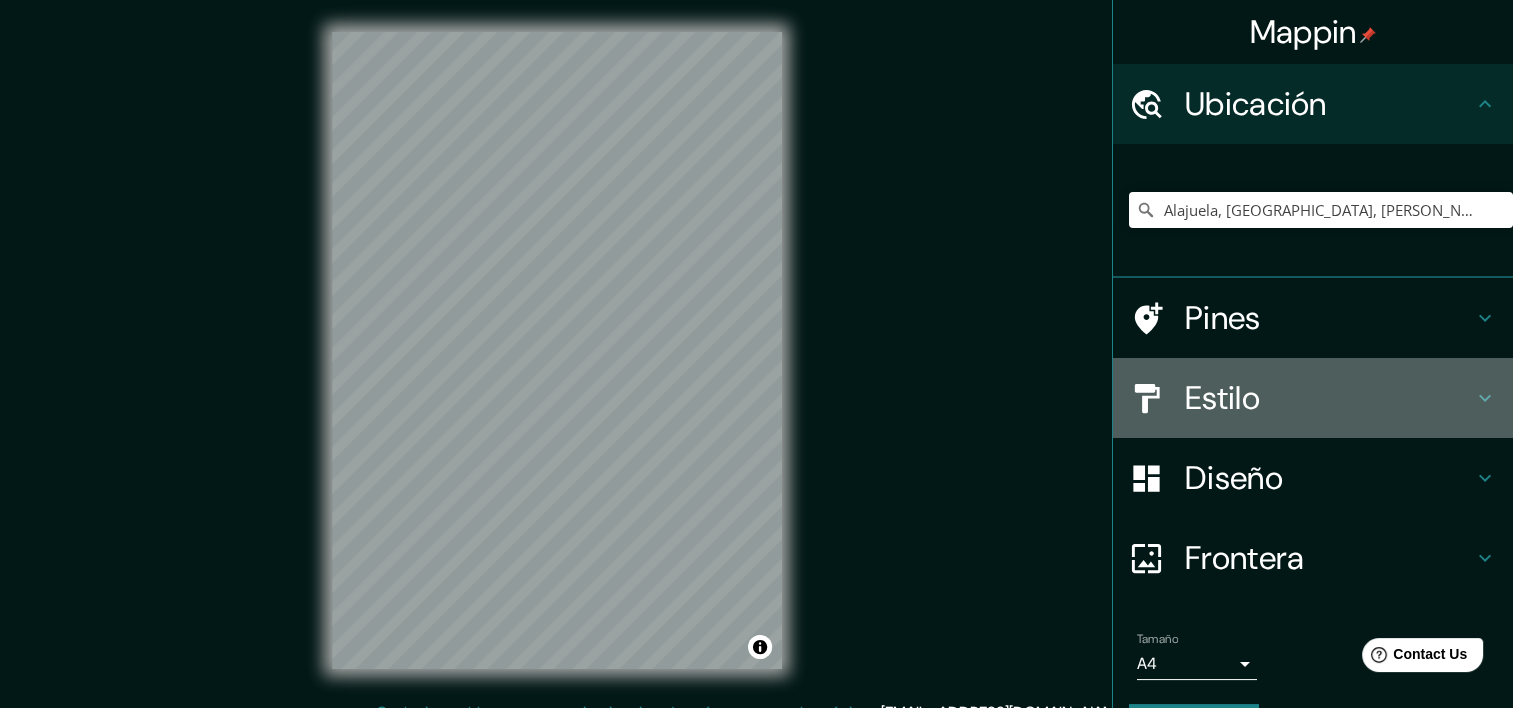 click 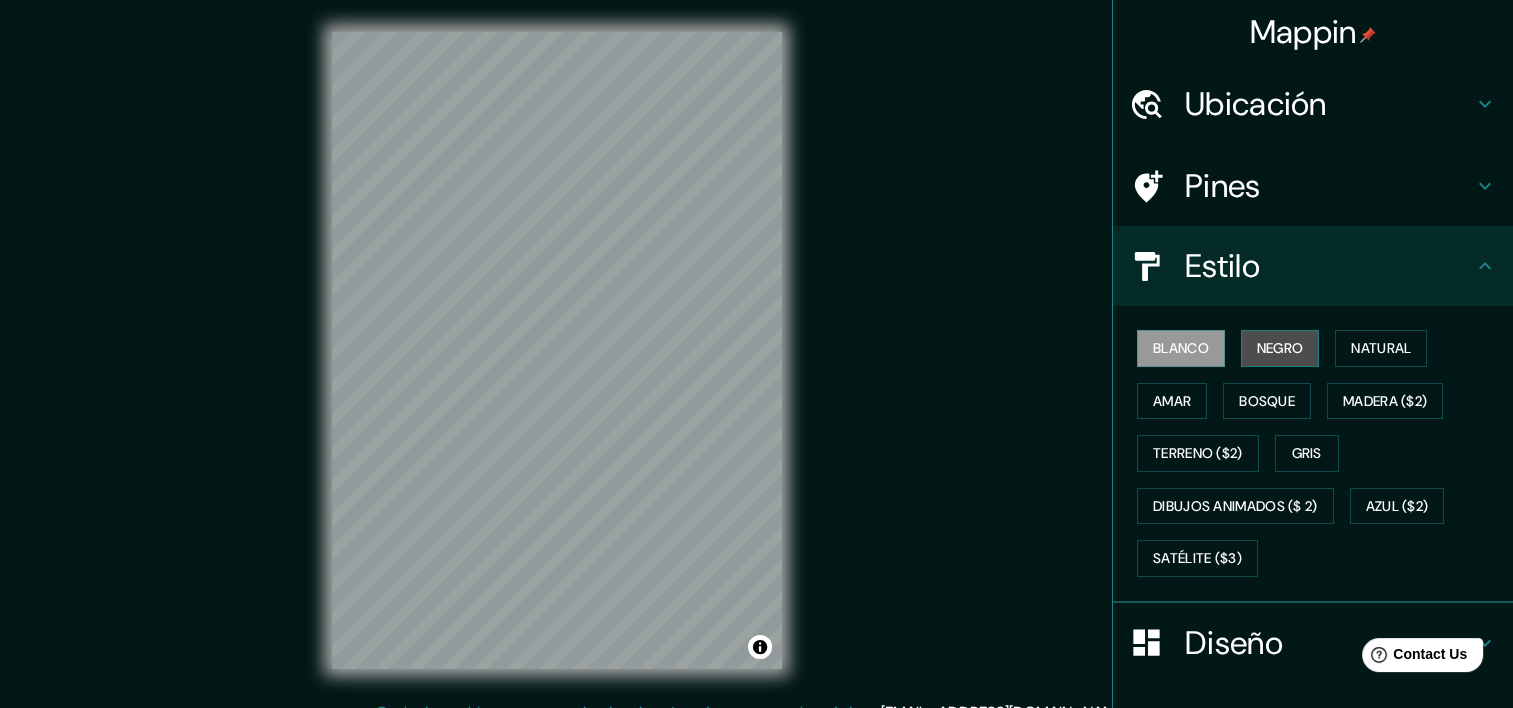 click on "Negro" at bounding box center [1280, 348] 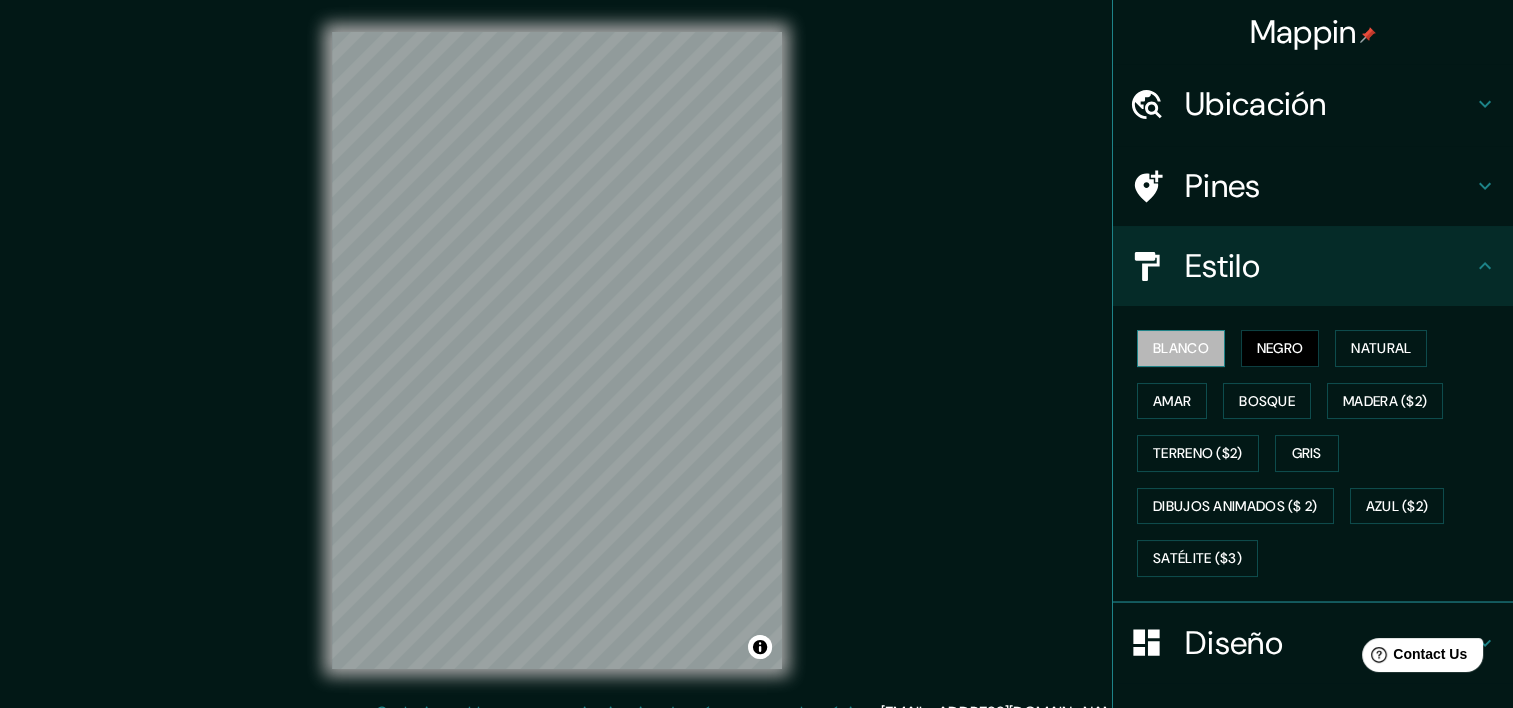 click on "Blanco" at bounding box center [1181, 348] 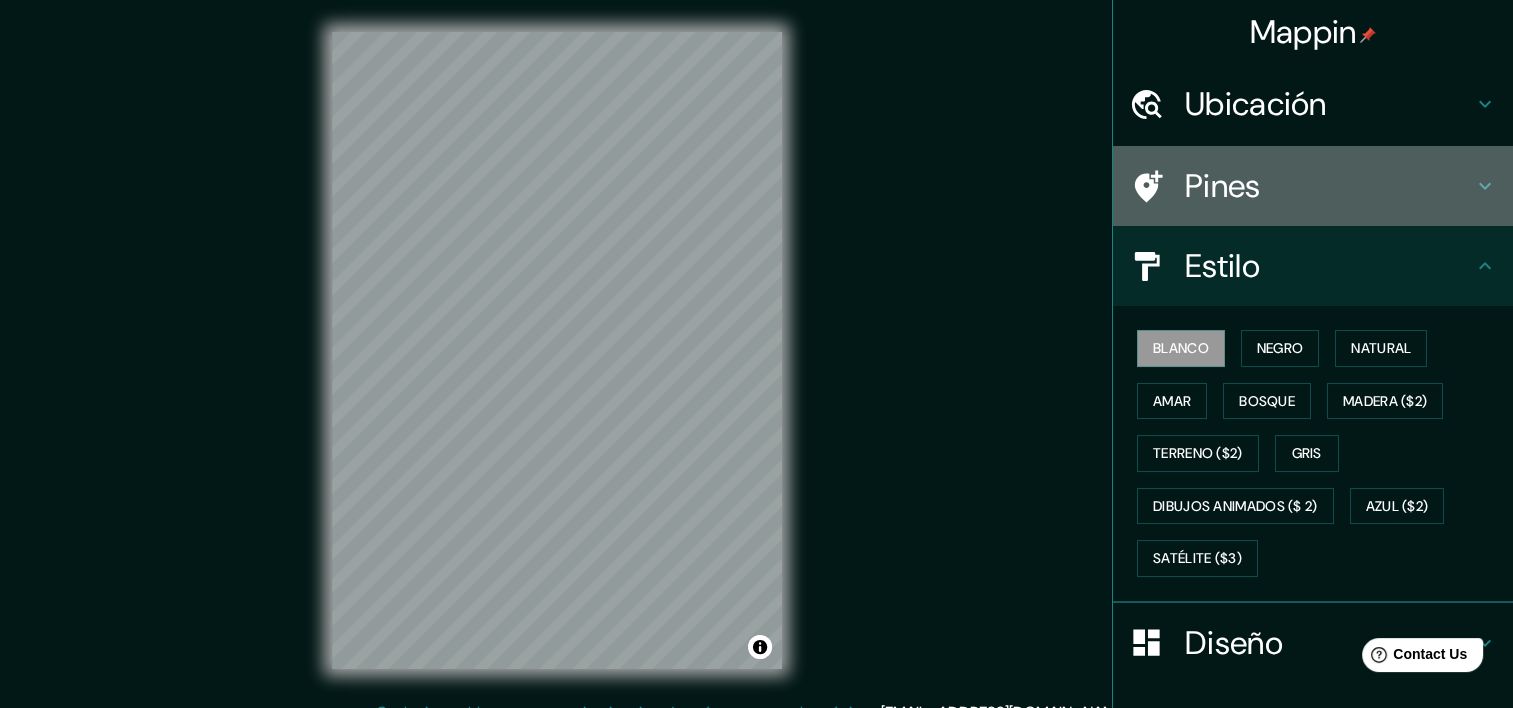 click on "Pines" at bounding box center [1313, 186] 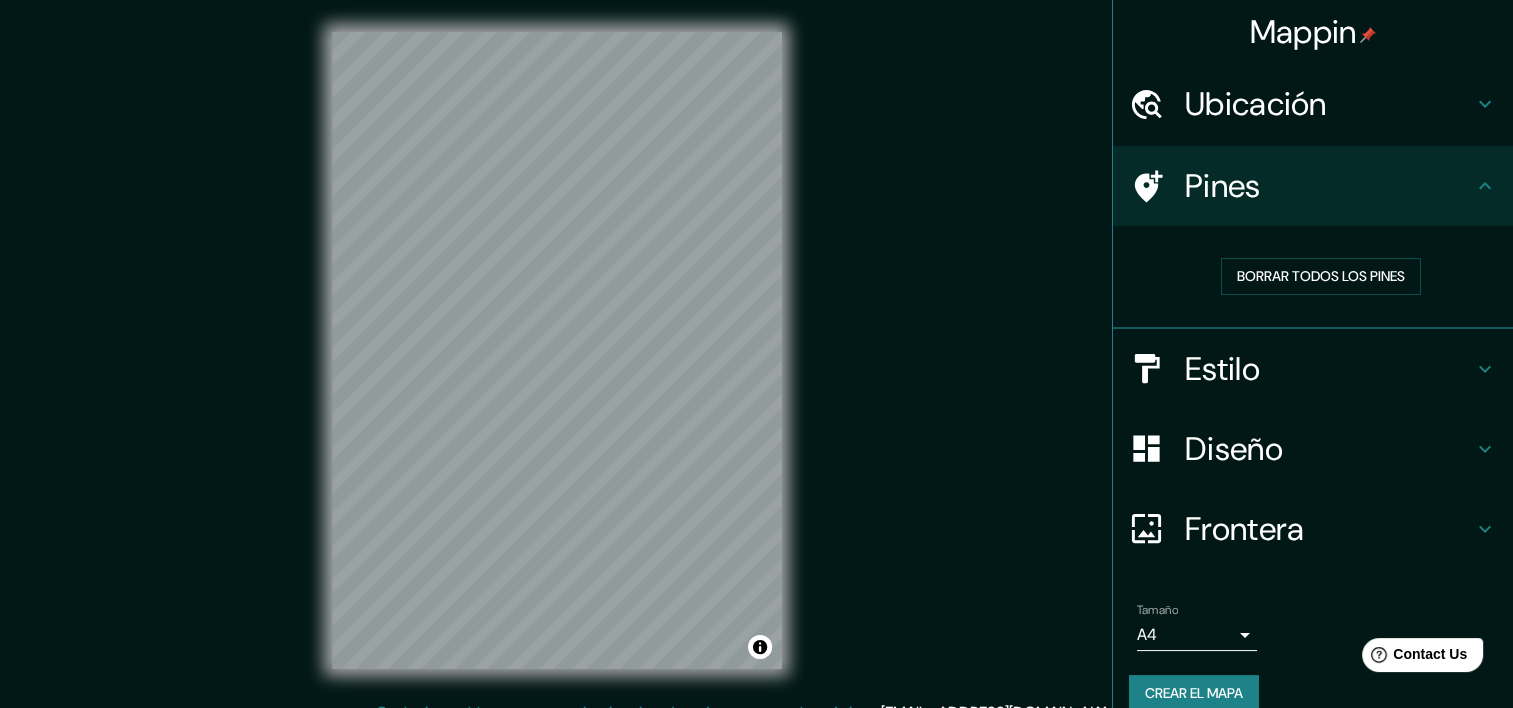 scroll, scrollTop: 25, scrollLeft: 0, axis: vertical 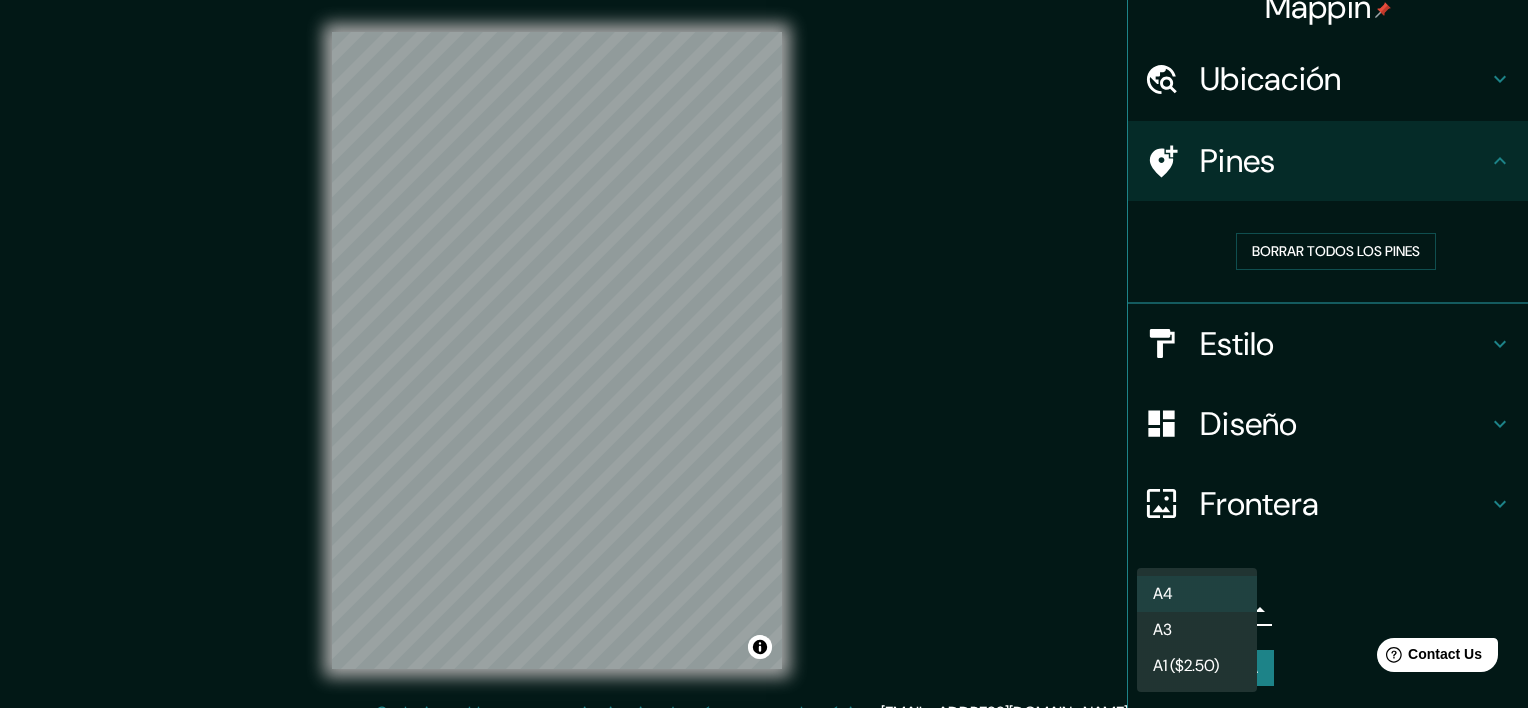 click on "Mappin Ubicación [GEOGRAPHIC_DATA], [GEOGRAPHIC_DATA], [PERSON_NAME][GEOGRAPHIC_DATA] [GEOGRAPHIC_DATA][PERSON_NAME][GEOGRAPHIC_DATA], [PERSON_NAME][GEOGRAPHIC_DATA] [GEOGRAPHIC_DATA]  [PERSON_NAME][GEOGRAPHIC_DATA] Carretera De Circunvalación  [GEOGRAPHIC_DATA] - [GEOGRAPHIC_DATA], 20106, [PERSON_NAME][GEOGRAPHIC_DATA] Carretera De Circunvalación  [GEOGRAPHIC_DATA] - [GEOGRAPHIC_DATA], 20102, [PERSON_NAME][GEOGRAPHIC_DATA] [GEOGRAPHIC_DATA] - [GEOGRAPHIC_DATA], [GEOGRAPHIC_DATA], [PERSON_NAME][GEOGRAPHIC_DATA] Pines Borrar todos los pines Estilo Diseño Frontera Elige un borde.  Sugerencia : puedes hacer que las capas del marco sean opacas para crear algunos efectos geniales. Ninguno Sencillo Transparente Capricho Tamaño A4 single Crear el mapa © Mapbox   © OpenStreetMap   Improve this map Cualquier problema, sugerencia o inquietud, envíe un correo electrónico  a [EMAIL_ADDRESS][DOMAIN_NAME] . . . A4 A3 A1 ($2.50)" at bounding box center [764, 354] 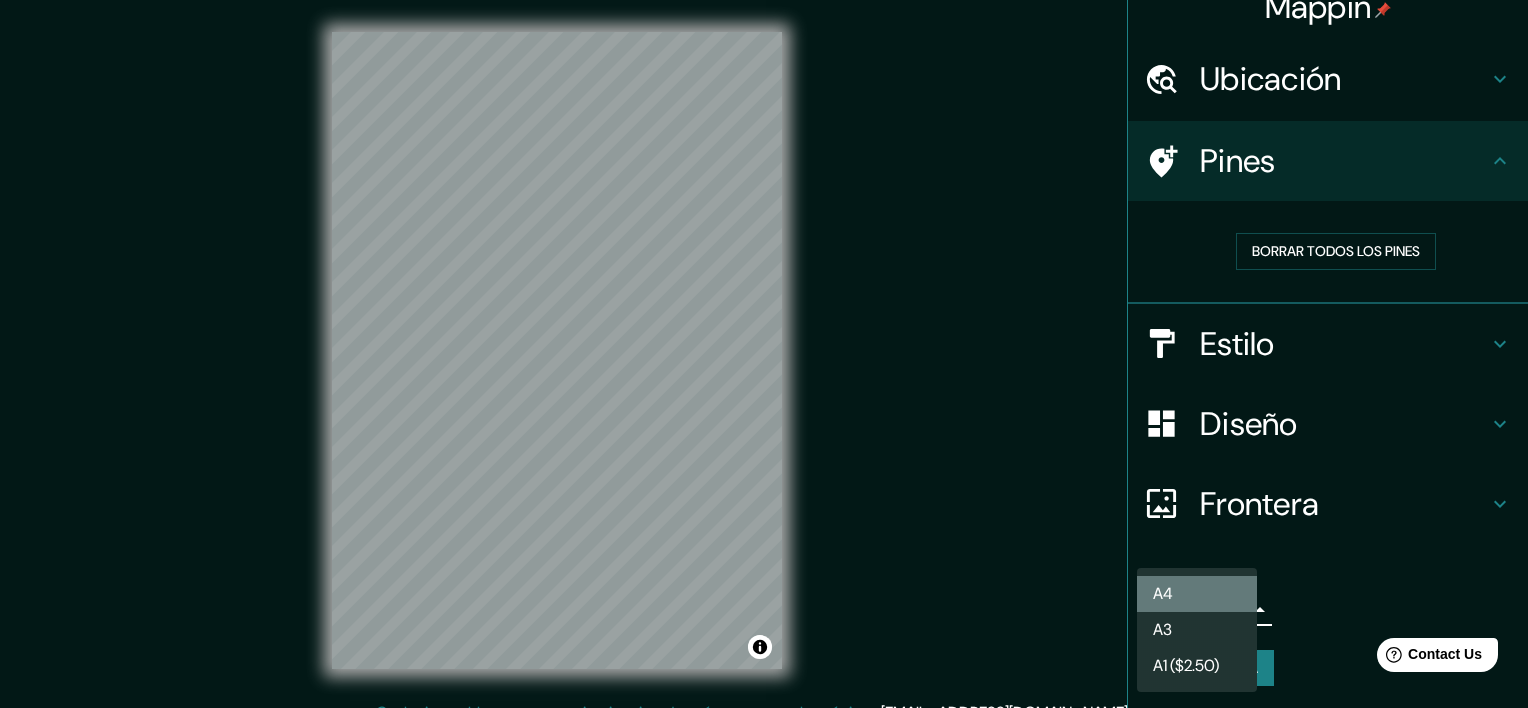 click on "A4" at bounding box center (1197, 594) 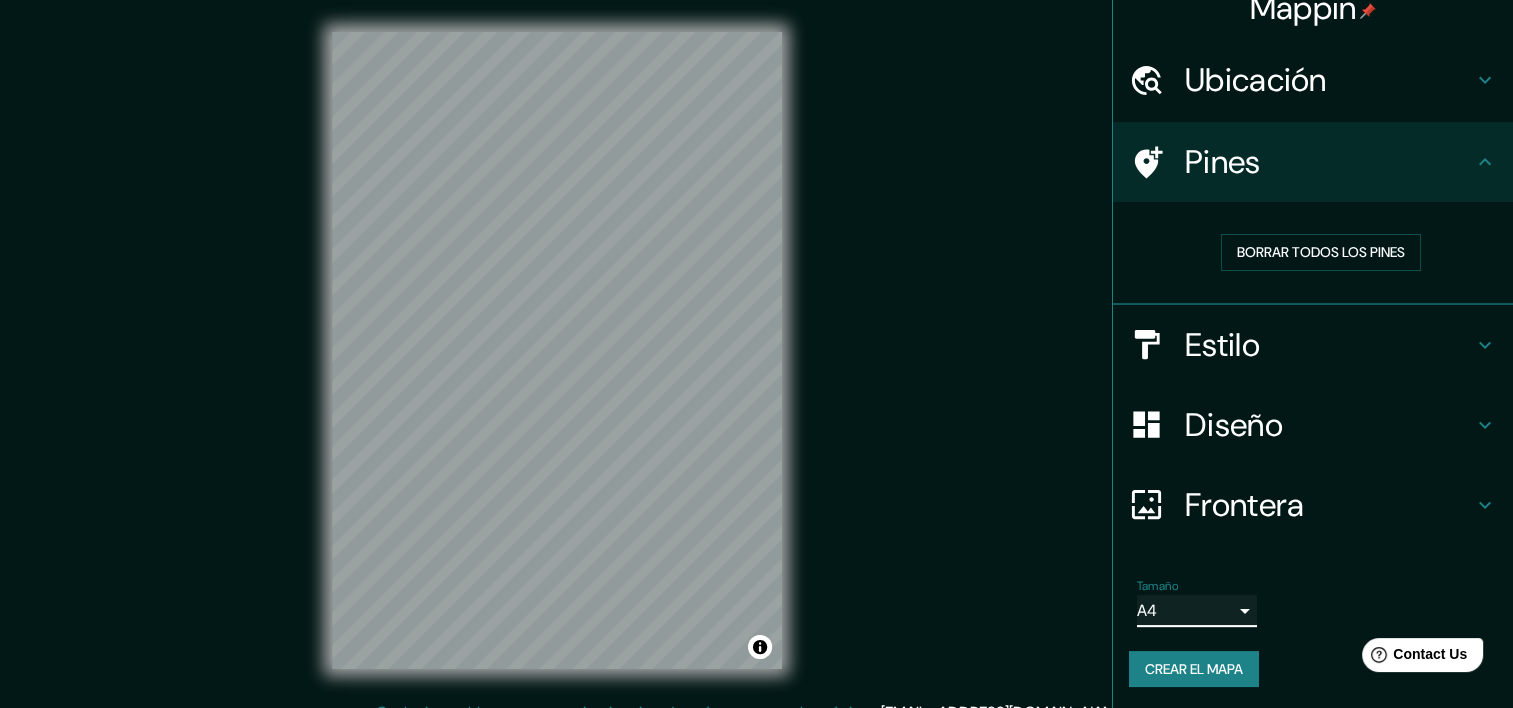 scroll, scrollTop: 0, scrollLeft: 0, axis: both 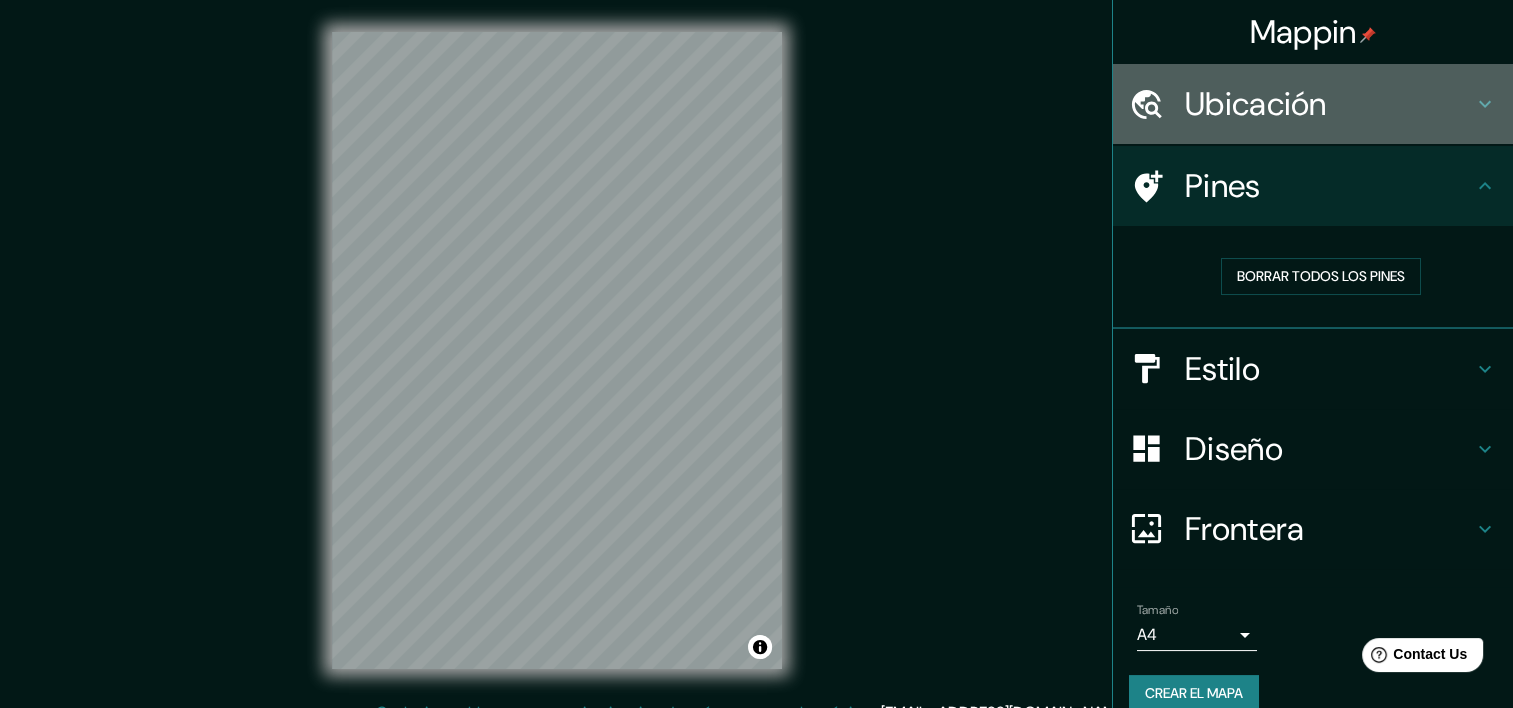 click 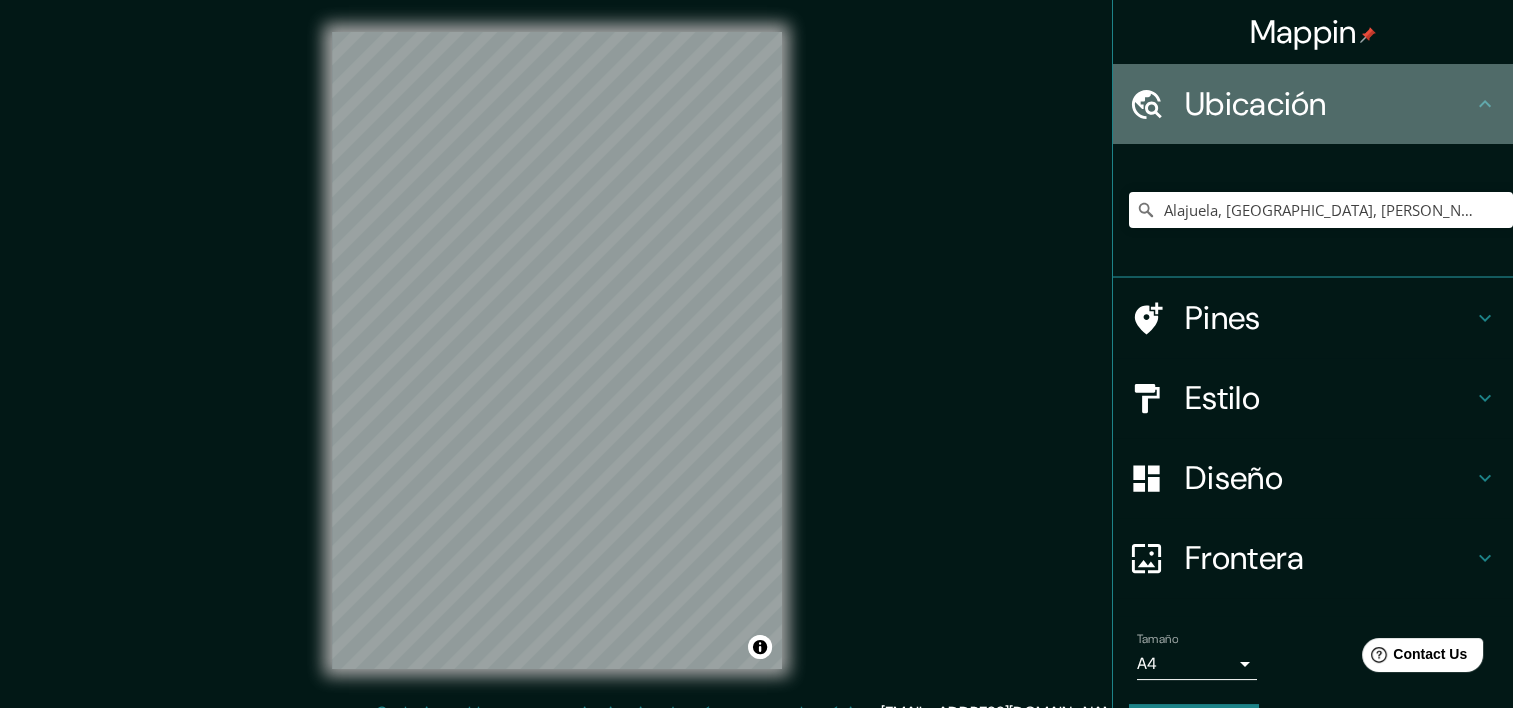 click 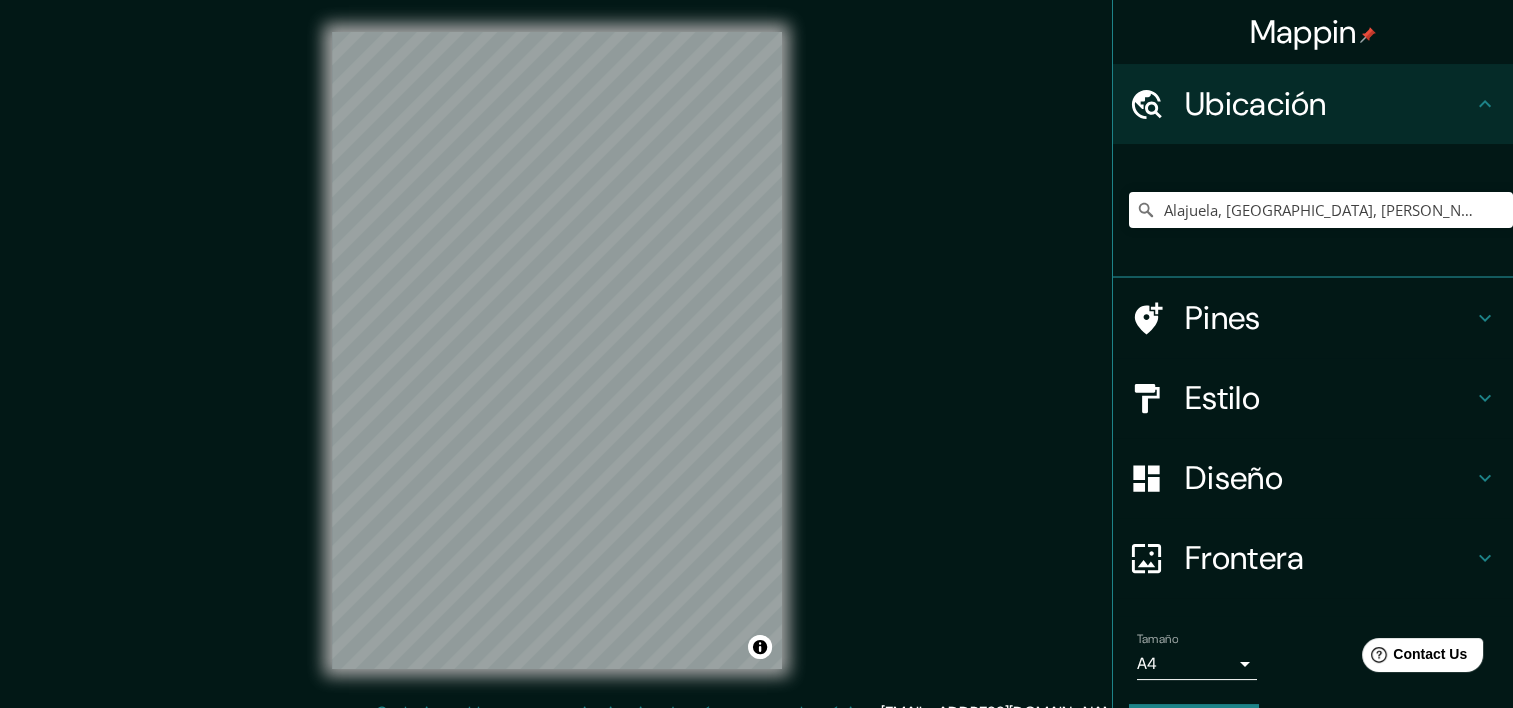 click 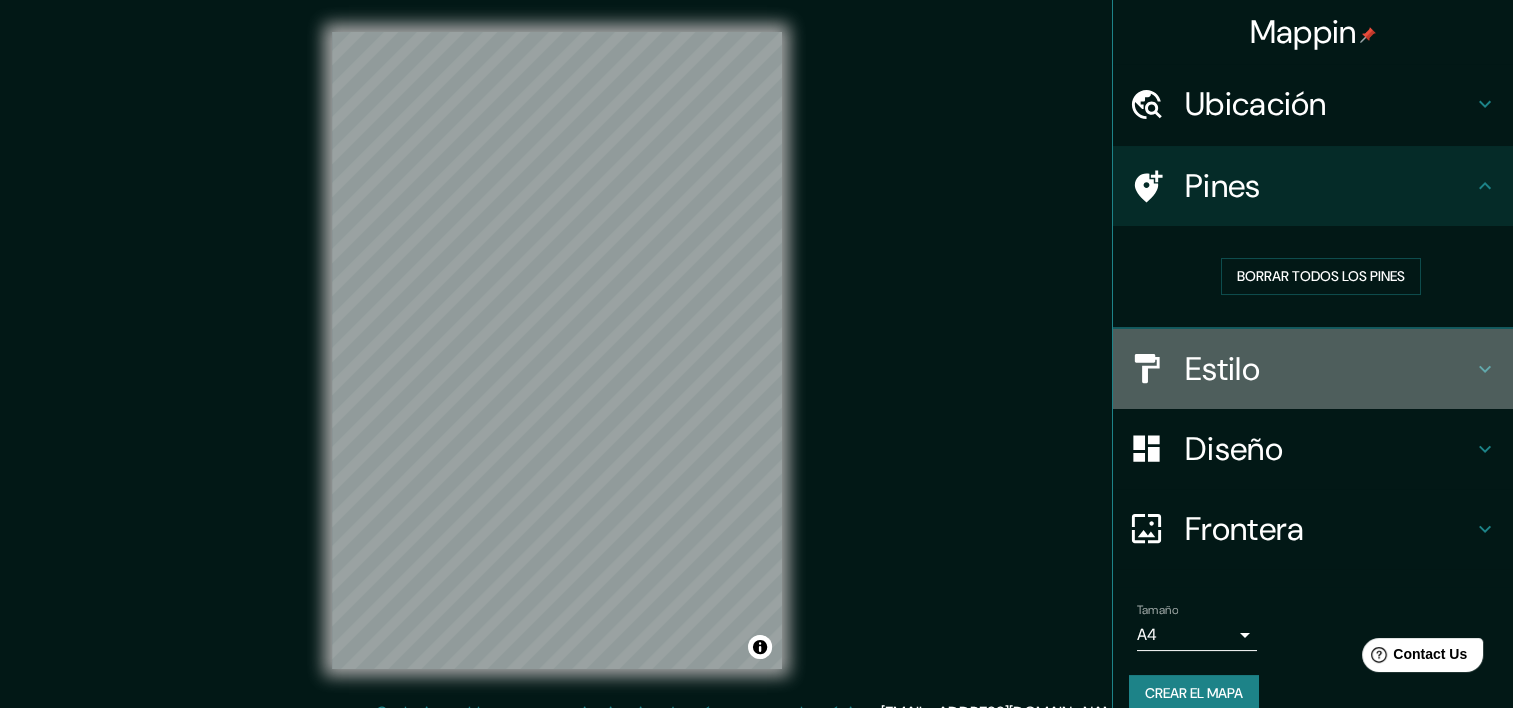 click 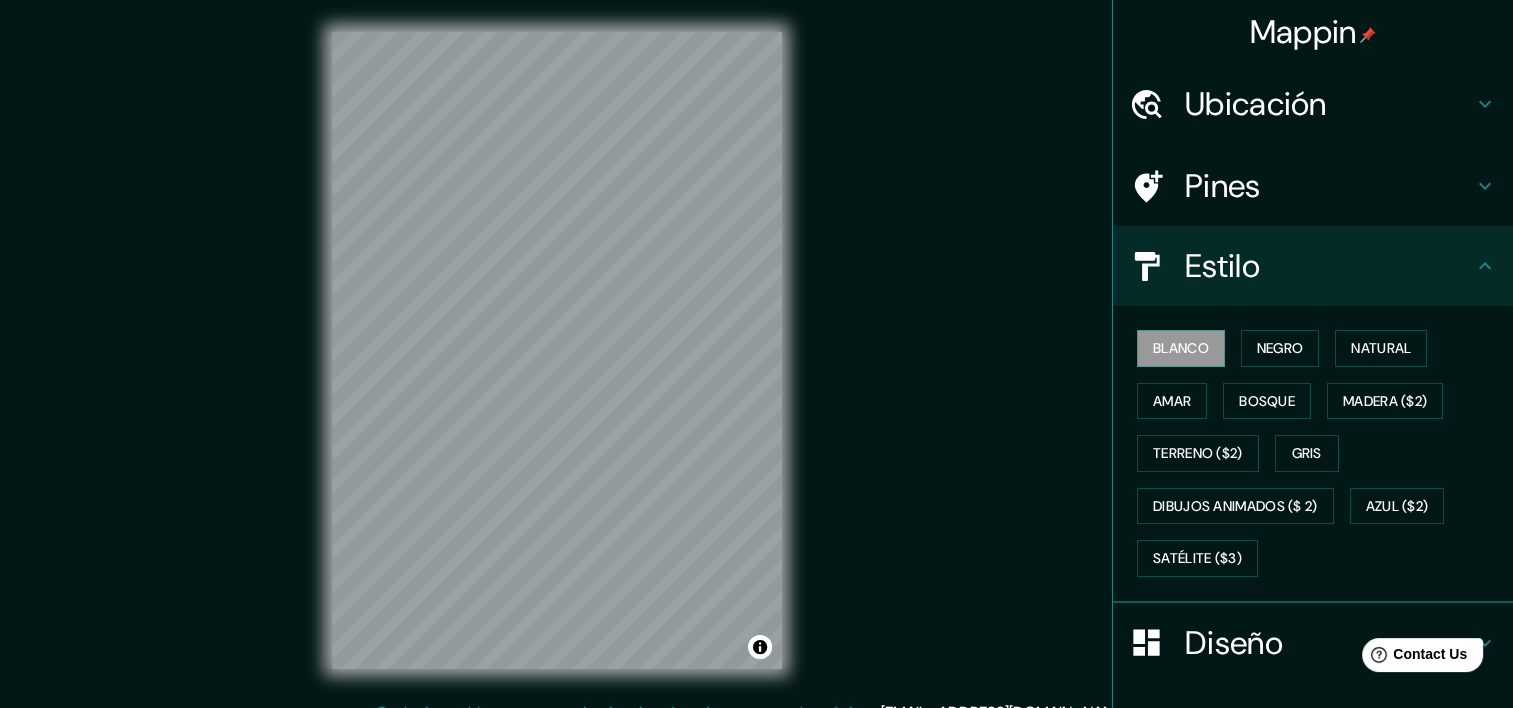 scroll, scrollTop: 217, scrollLeft: 0, axis: vertical 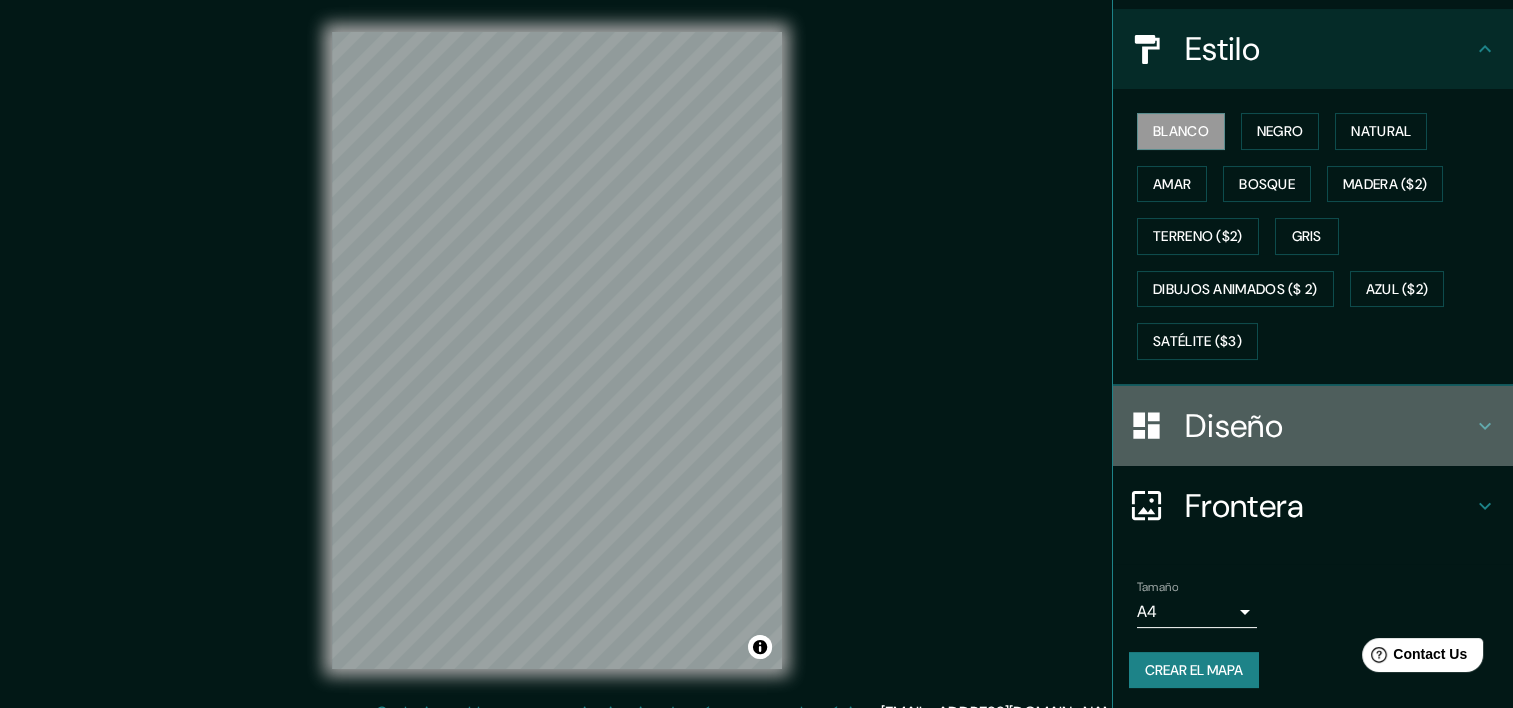 click 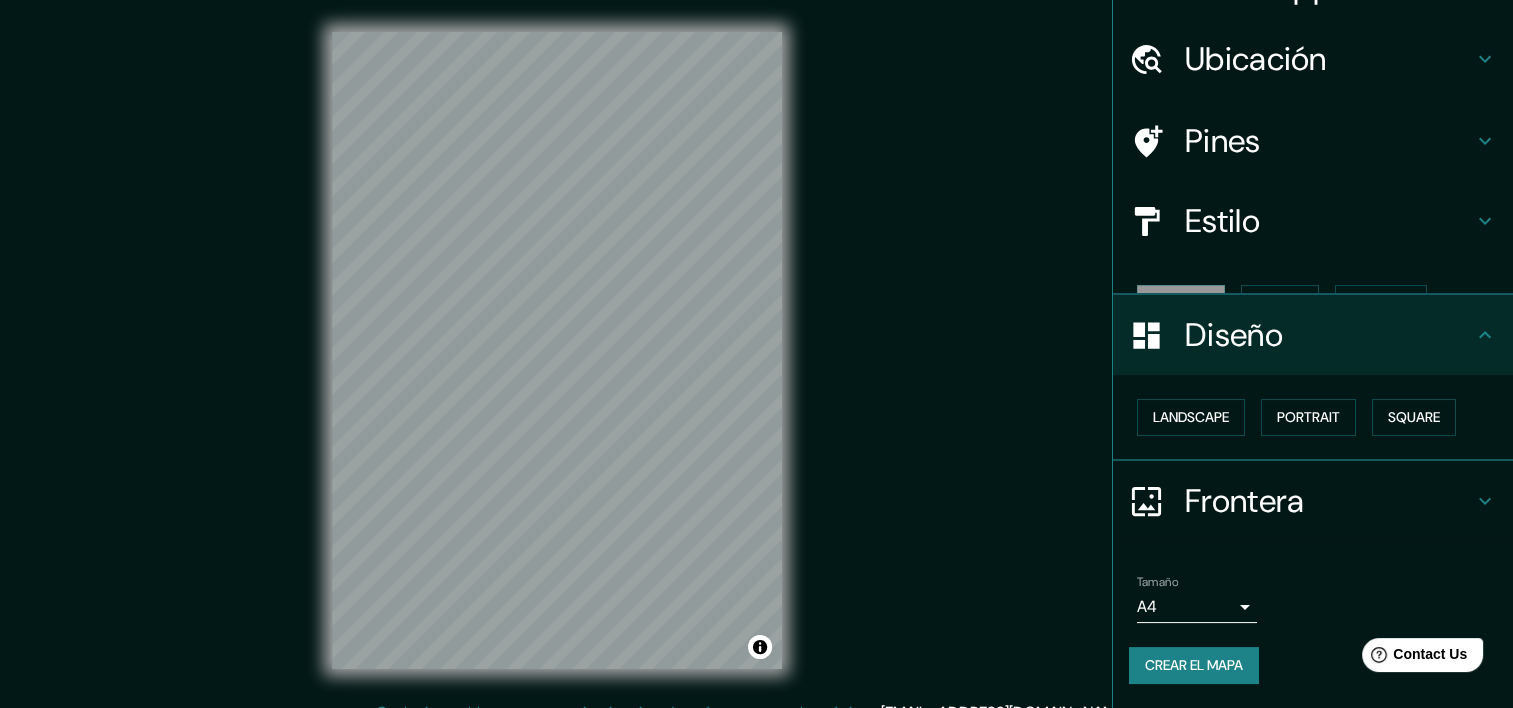 scroll, scrollTop: 9, scrollLeft: 0, axis: vertical 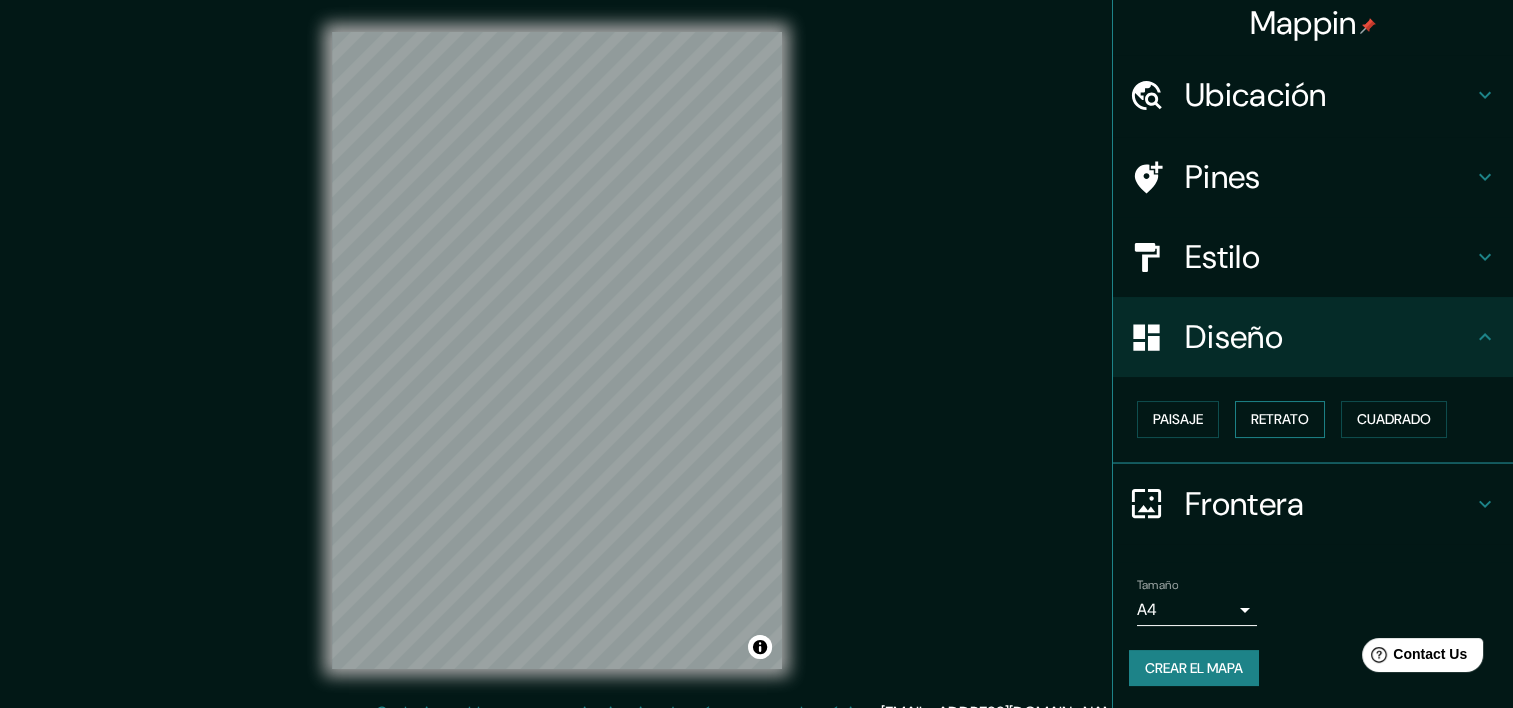 click on "Retrato" at bounding box center (1280, 419) 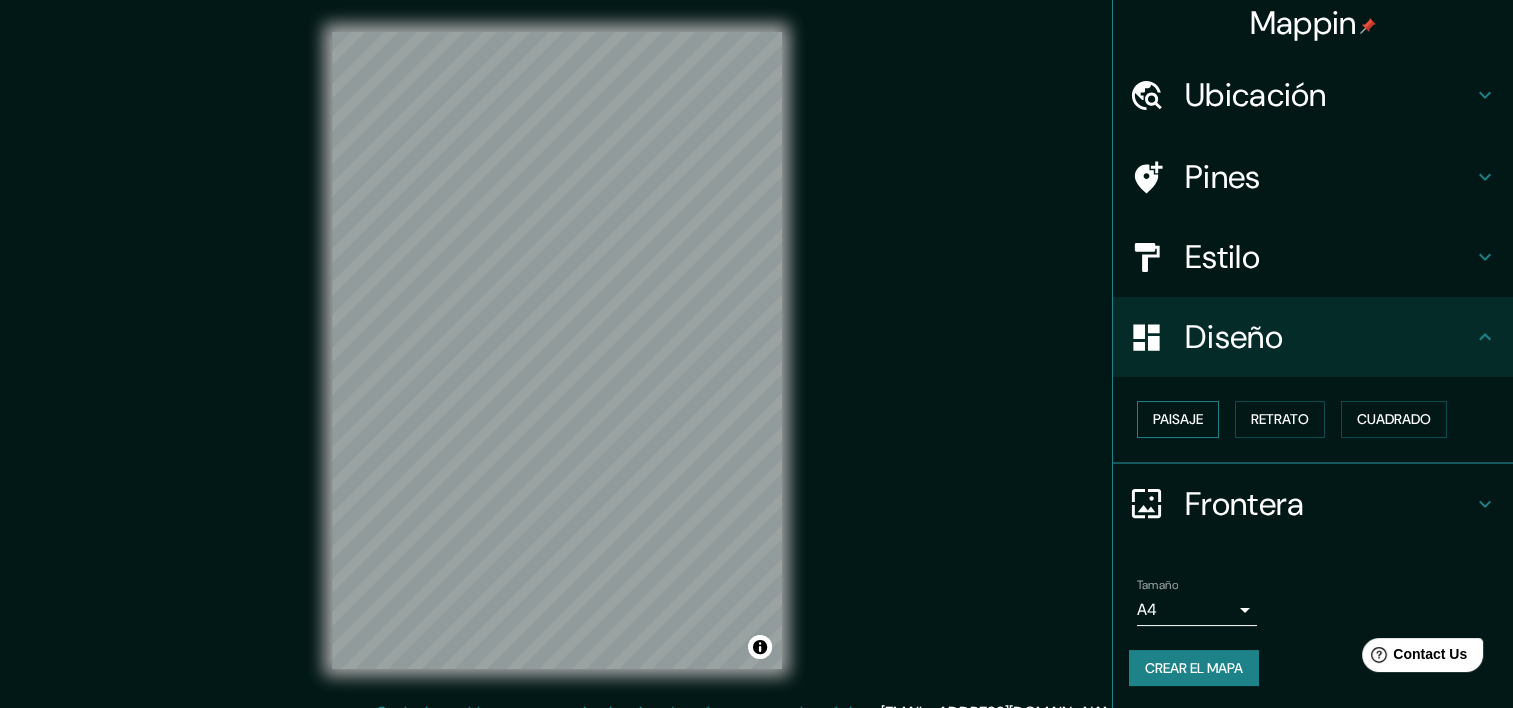 click on "Paisaje" at bounding box center [1178, 419] 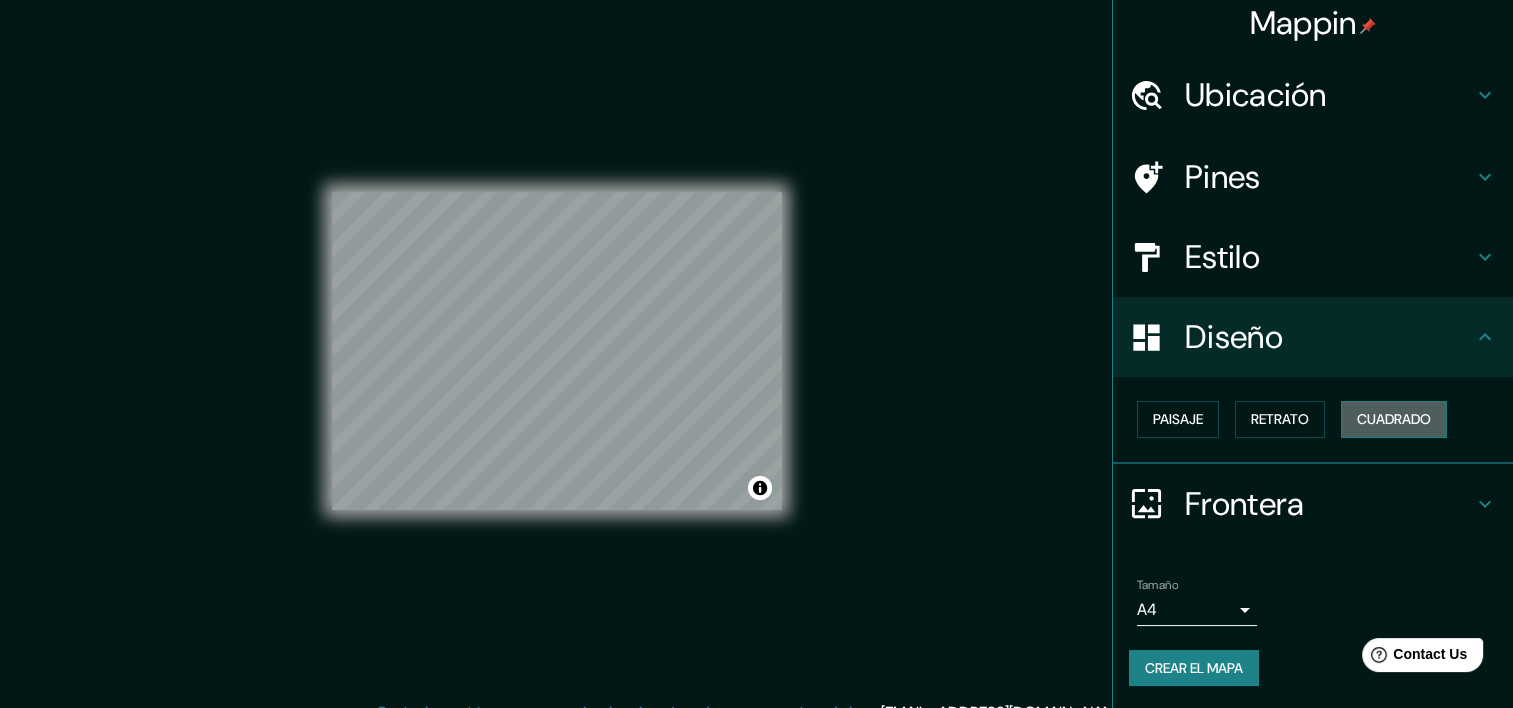 click on "Cuadrado" at bounding box center (1394, 419) 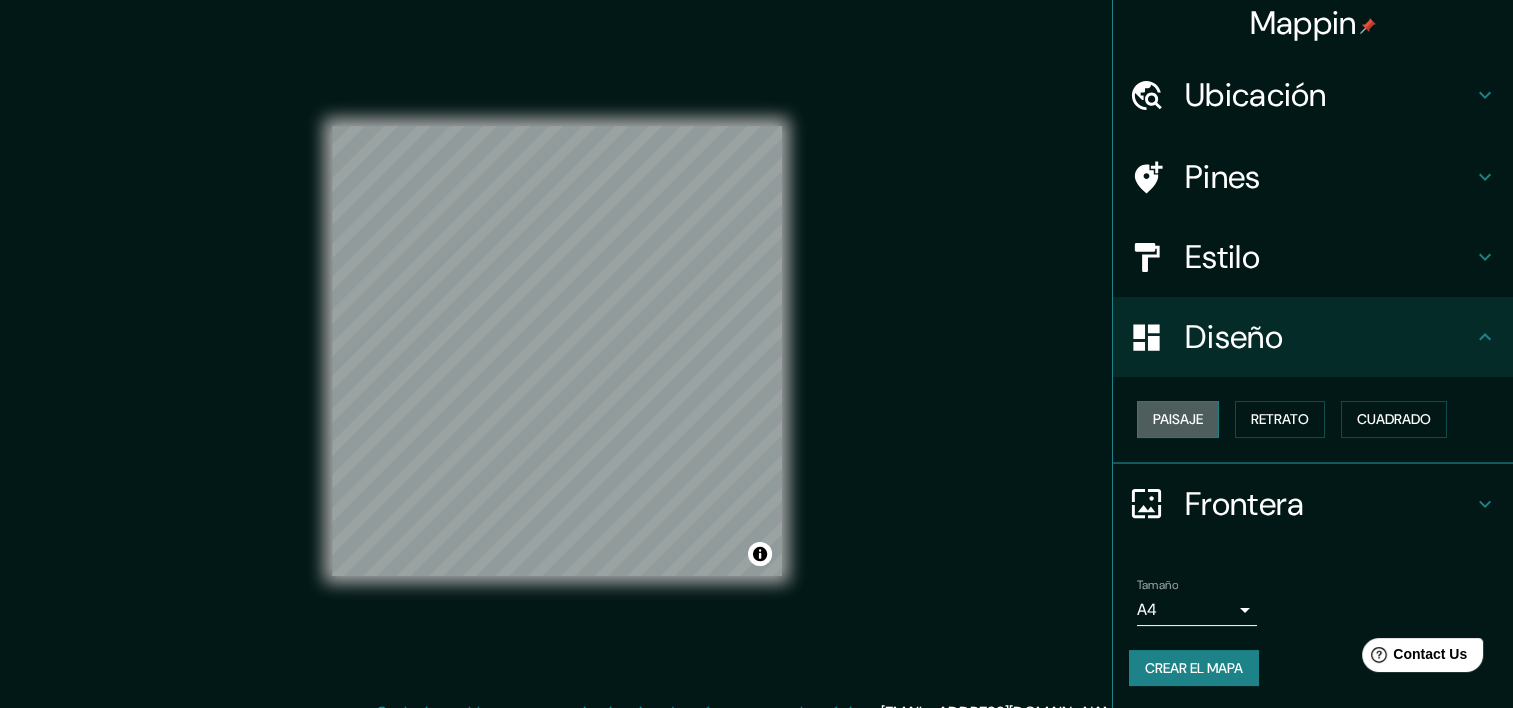 click on "Paisaje" at bounding box center (1178, 419) 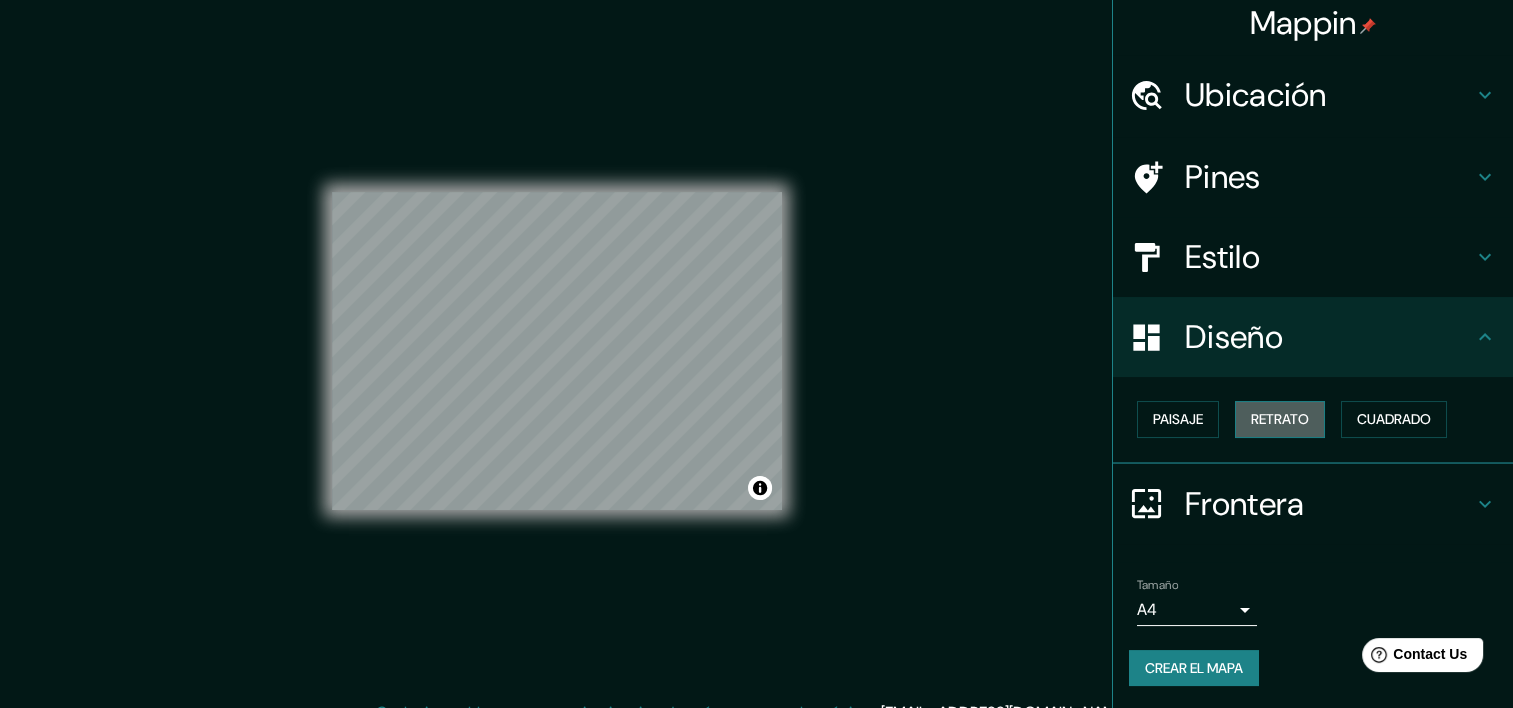 click on "Retrato" at bounding box center [1280, 419] 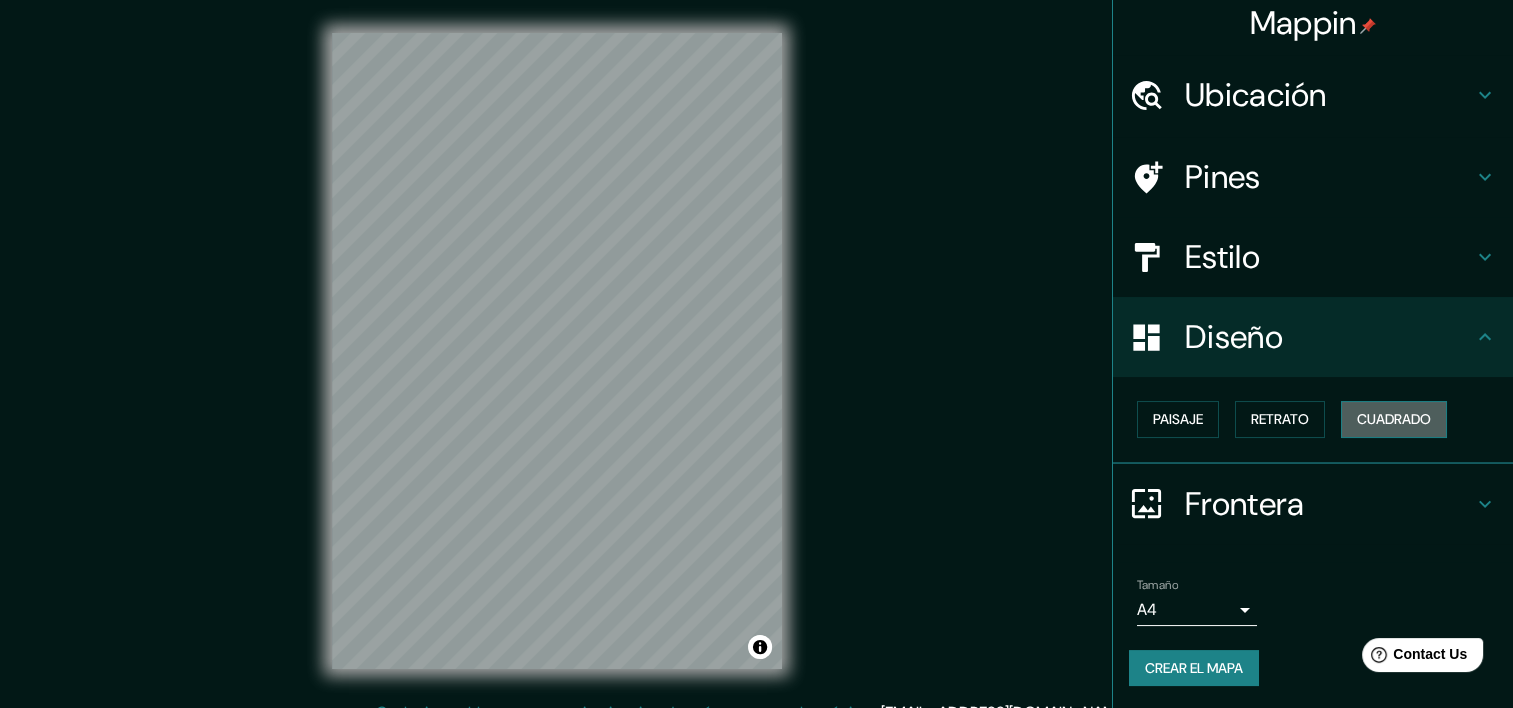 click on "Cuadrado" at bounding box center (1394, 419) 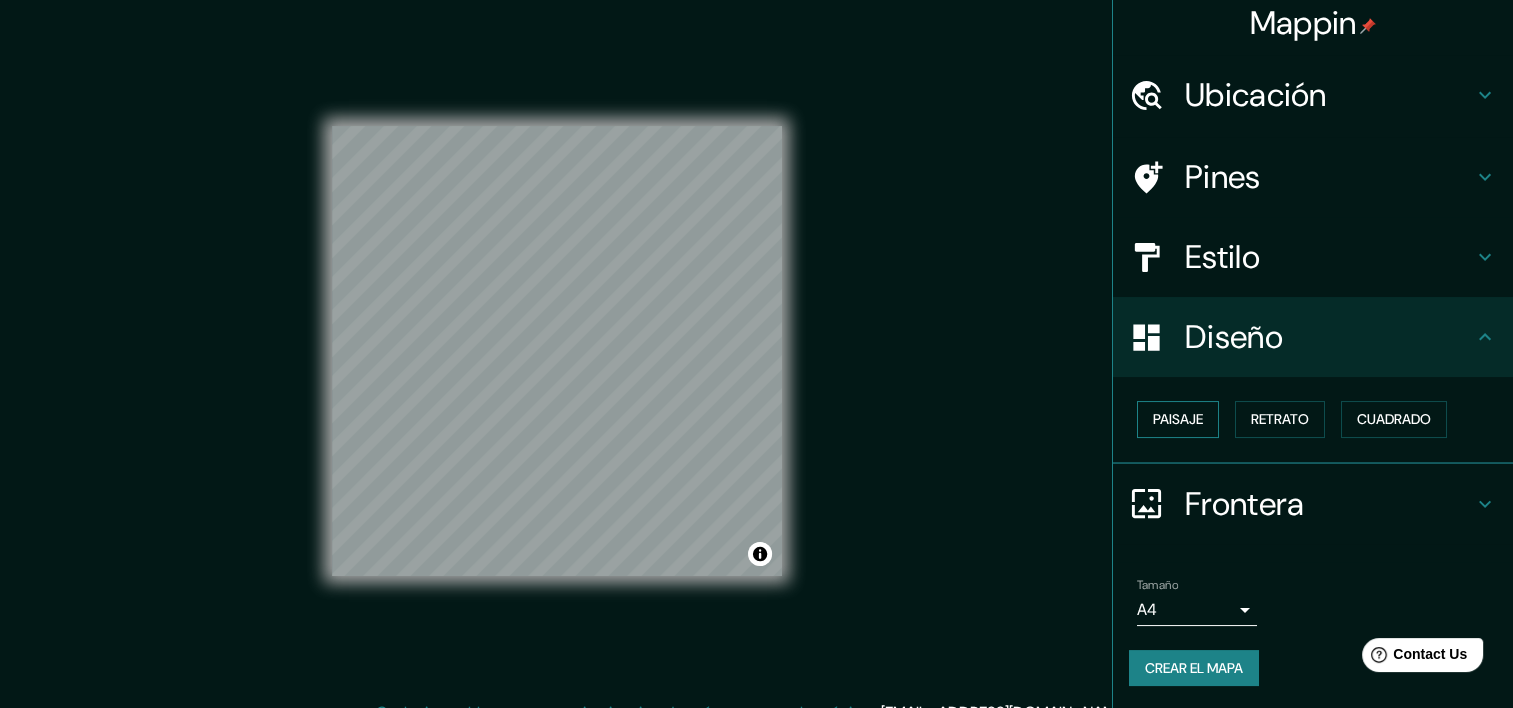 click on "Paisaje" at bounding box center (1178, 419) 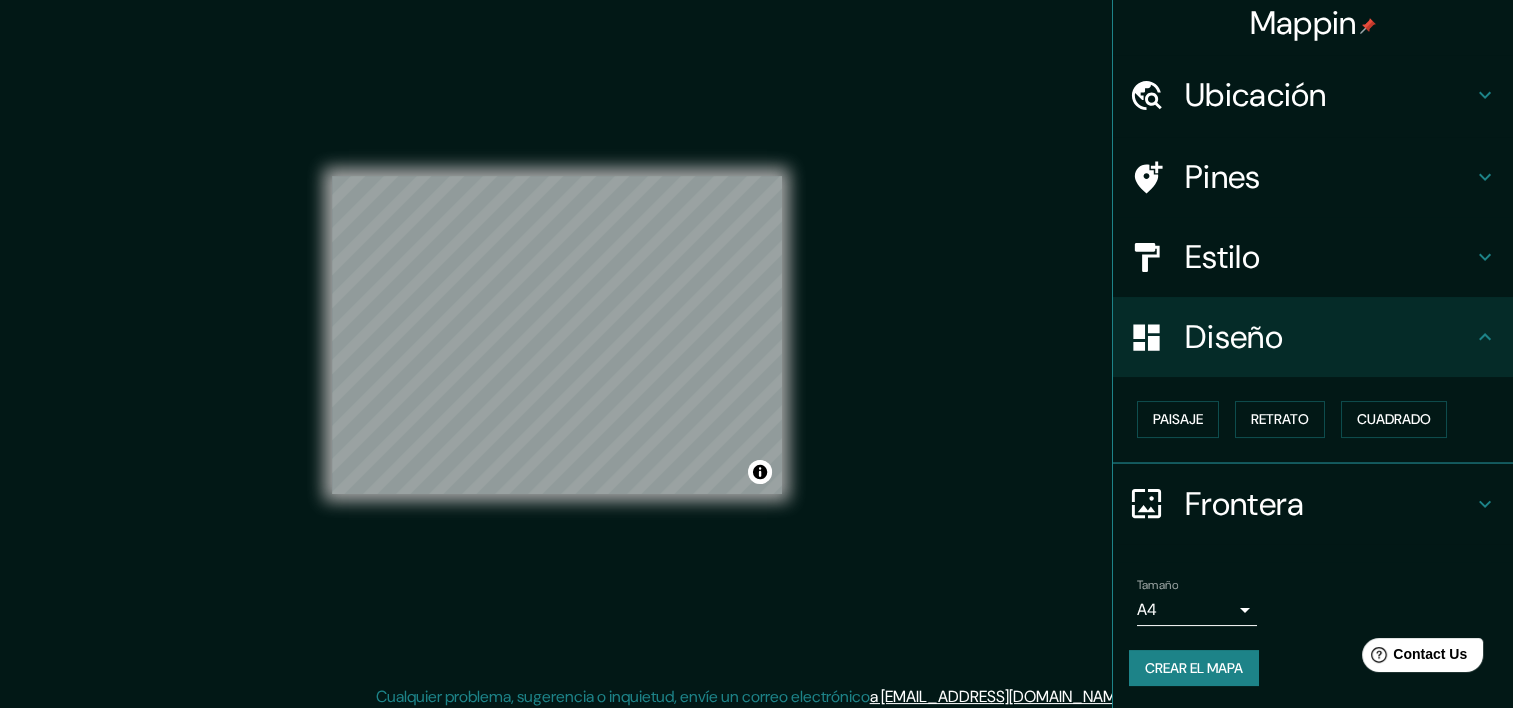 scroll, scrollTop: 0, scrollLeft: 0, axis: both 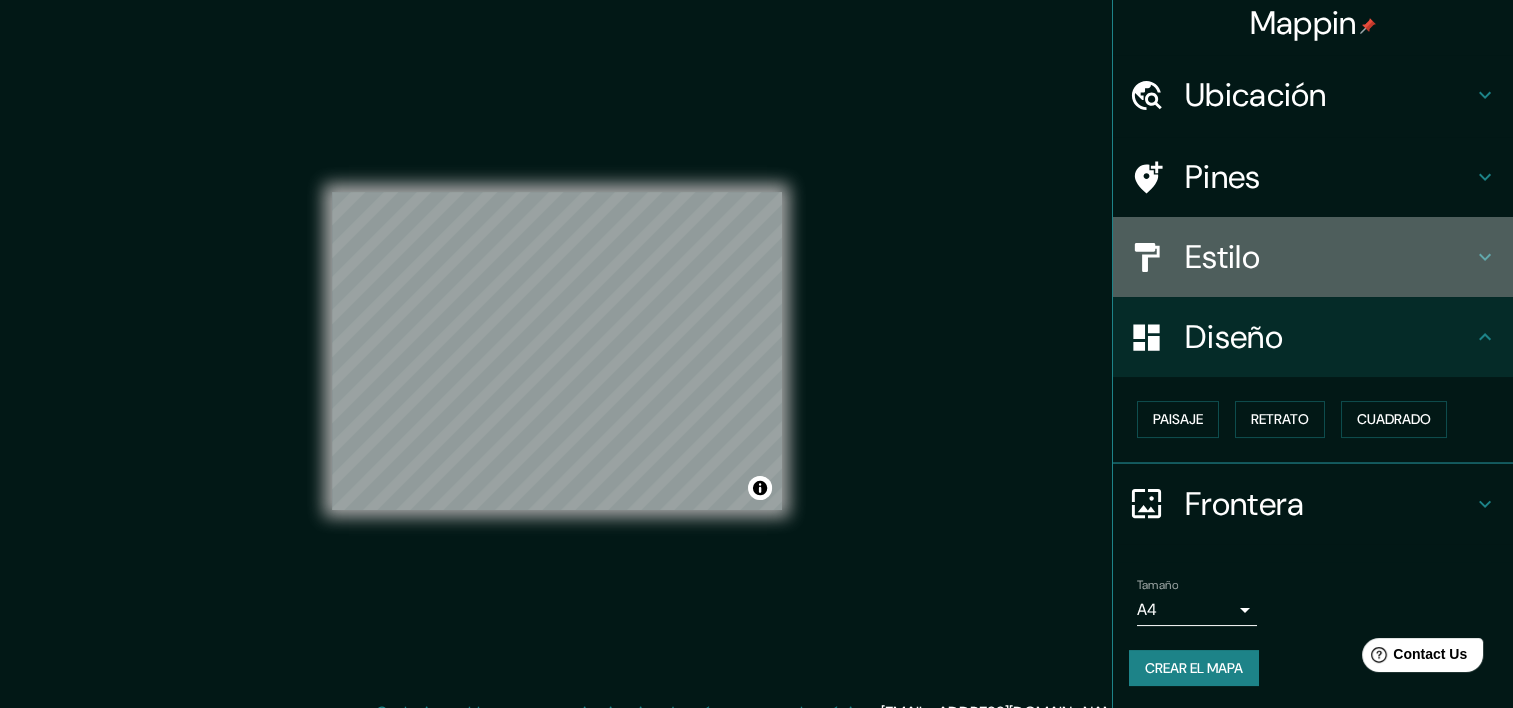 click 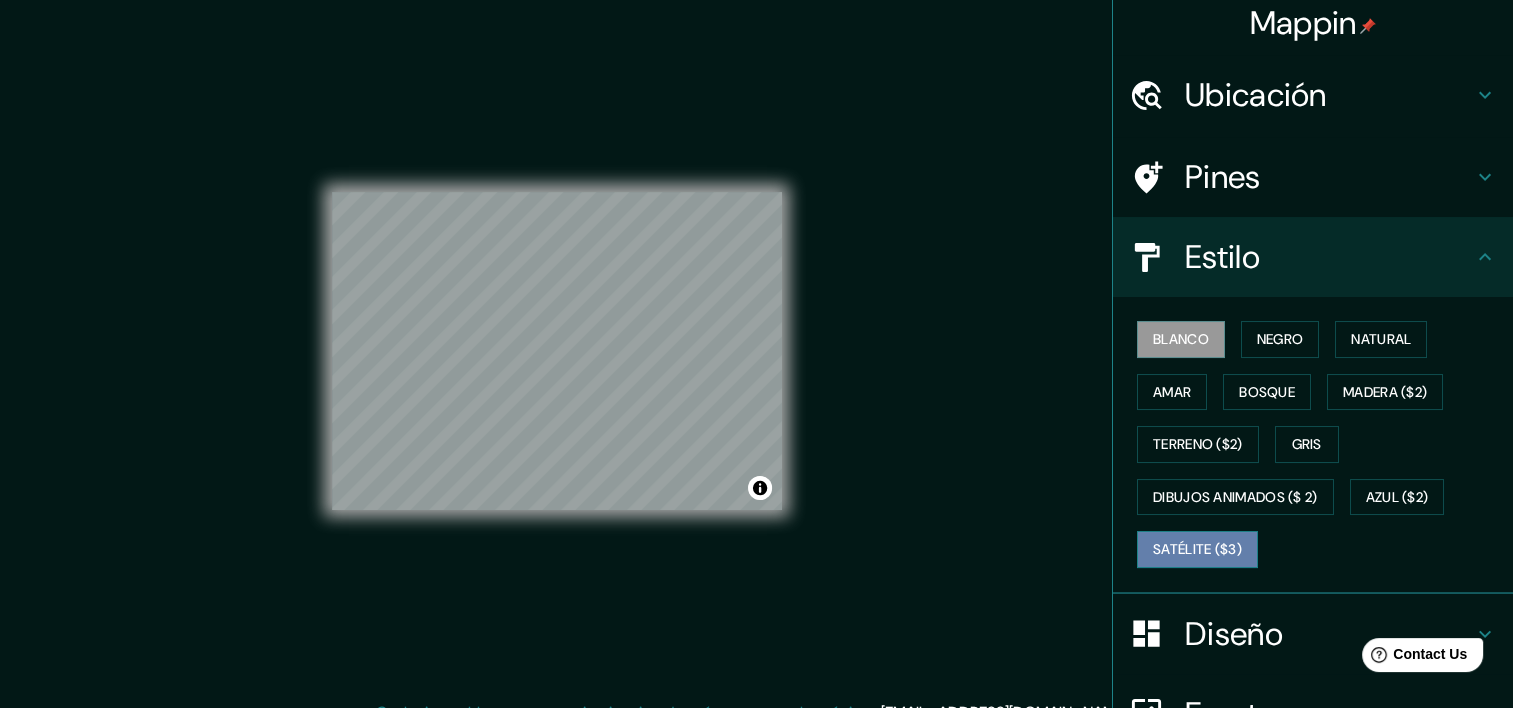 click on "Satélite ($3)" at bounding box center [1197, 549] 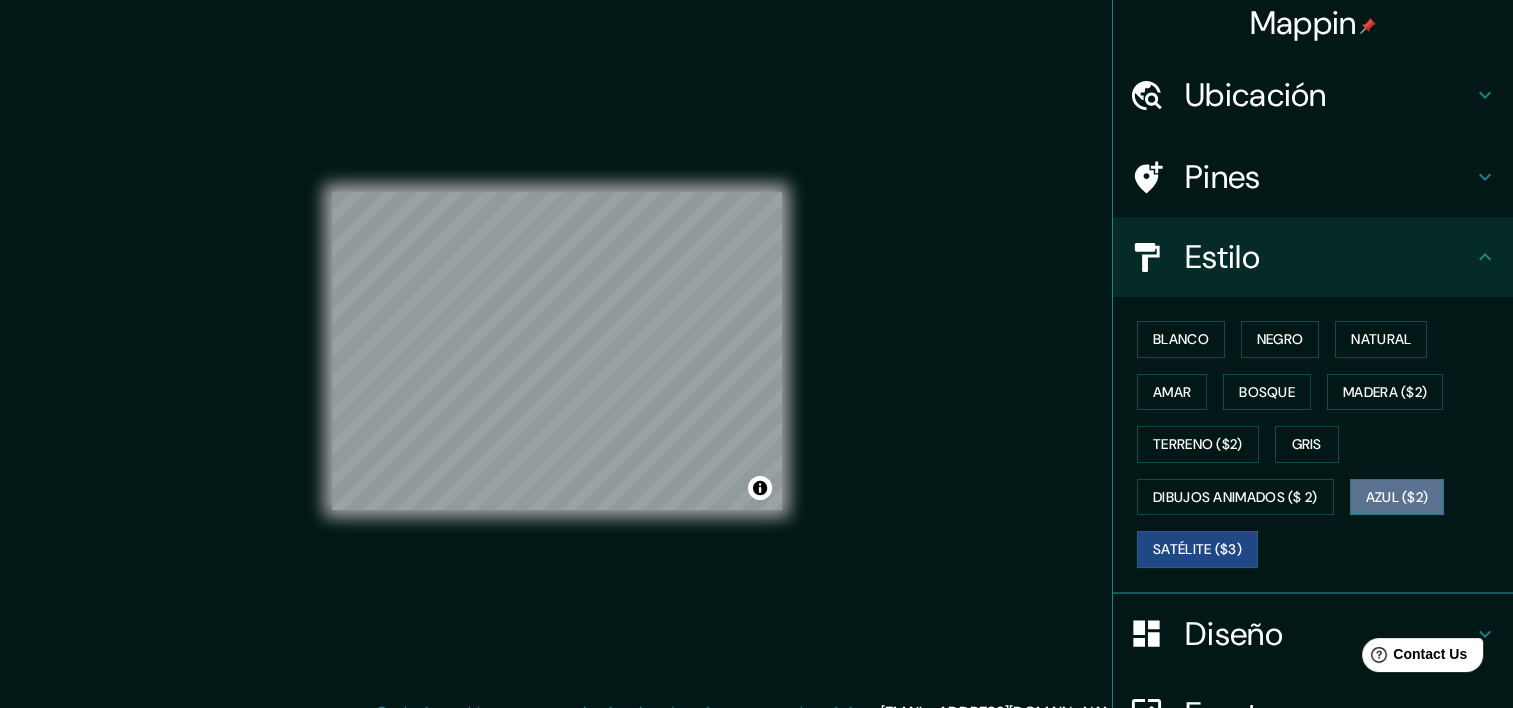 click on "Azul ($2)" at bounding box center [1397, 497] 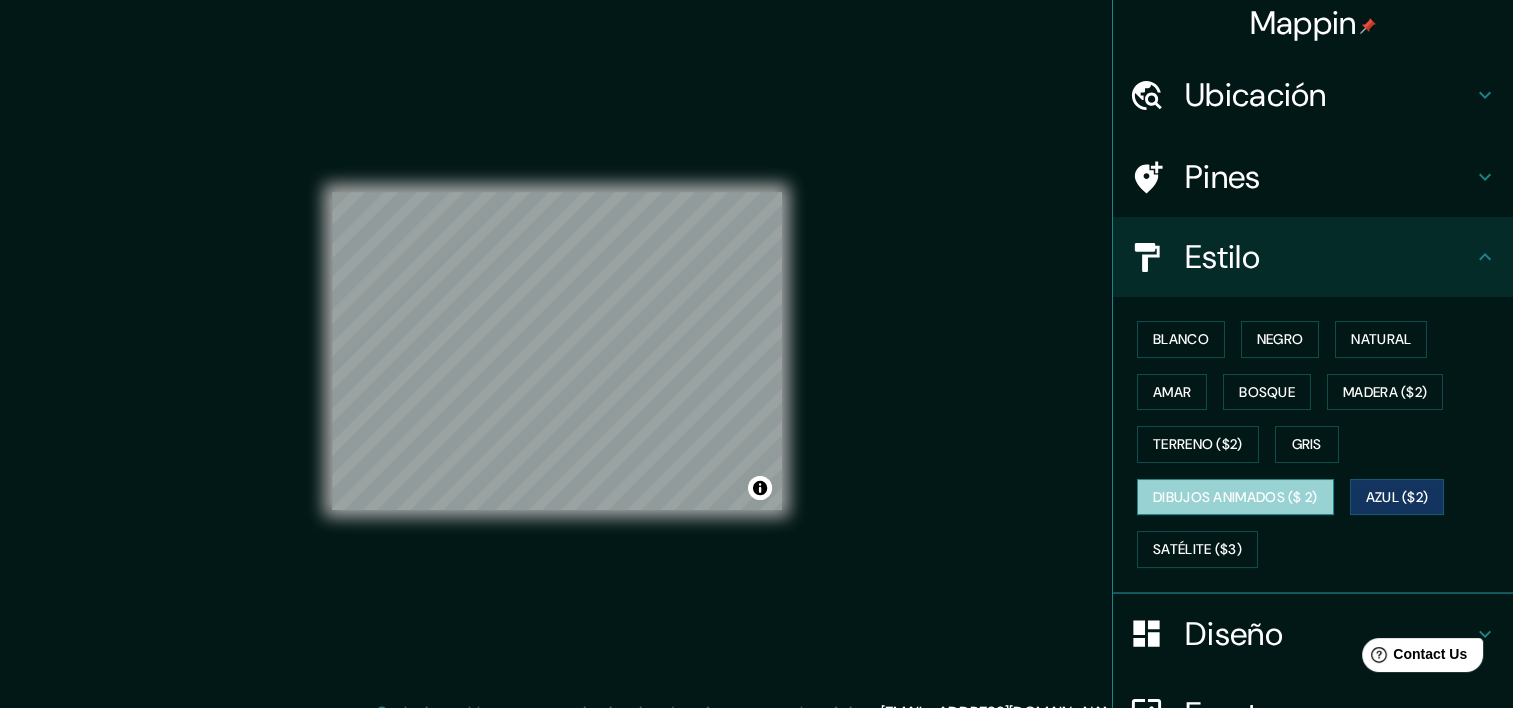 click on "Dibujos animados ($ 2)" at bounding box center (1235, 497) 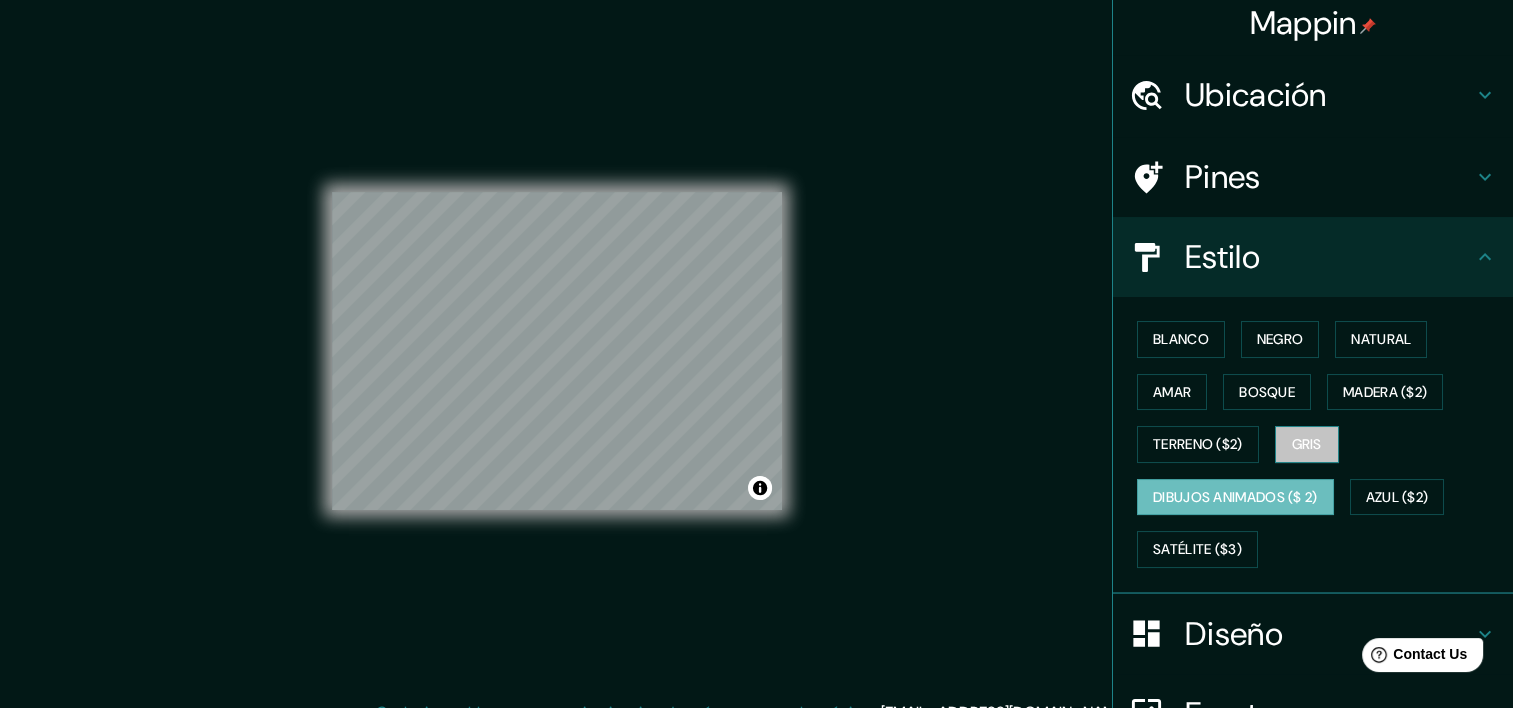 click on "Gris" at bounding box center [1307, 444] 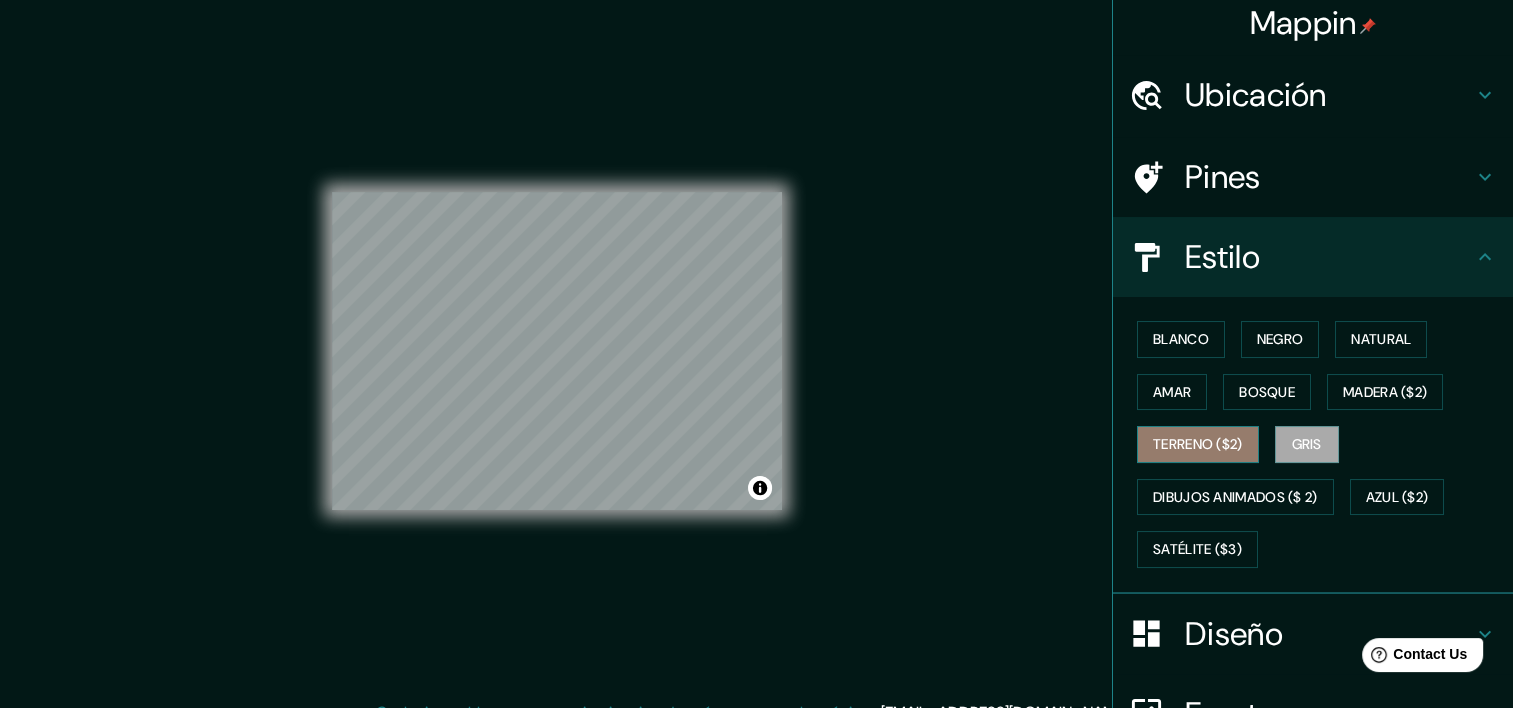 click on "Terreno ($2)" at bounding box center (1198, 444) 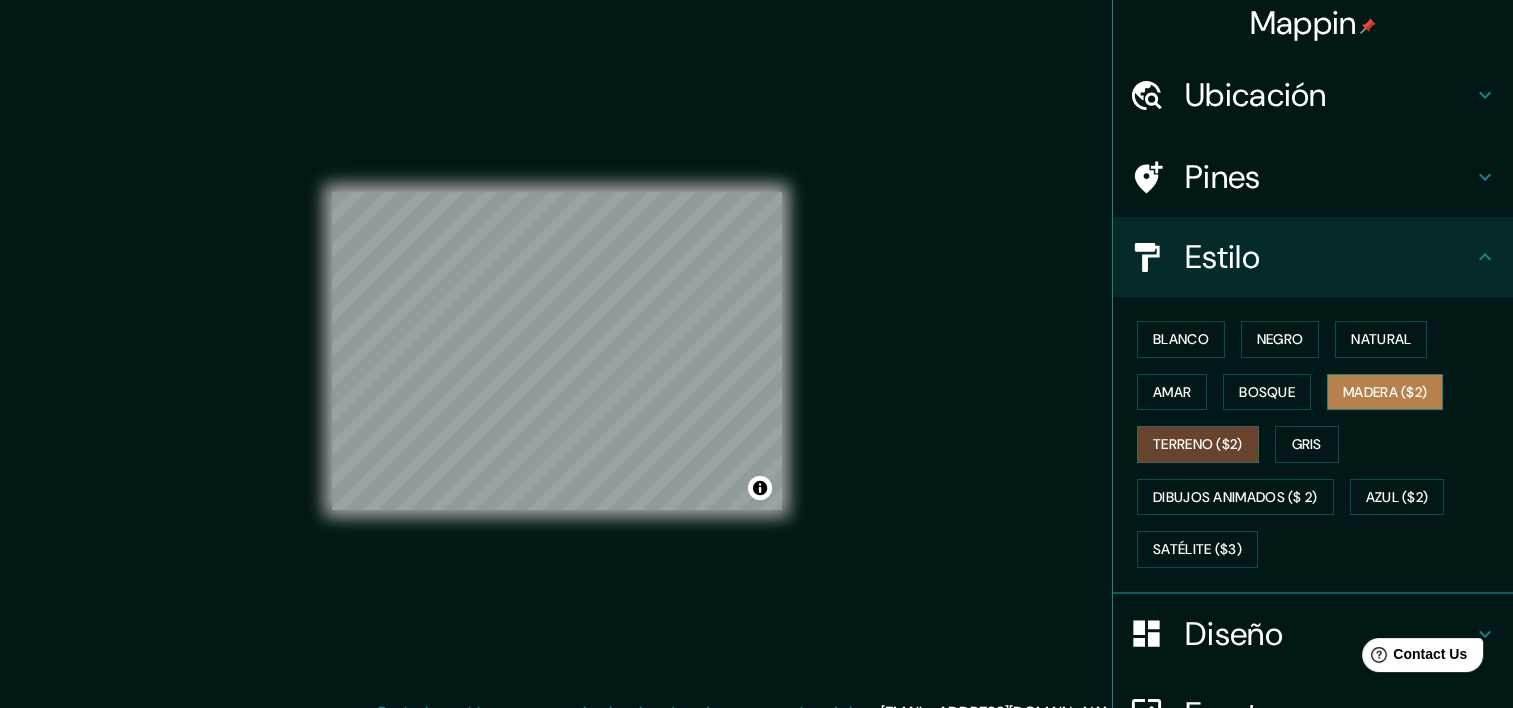 click on "Madera ($2)" at bounding box center [1385, 392] 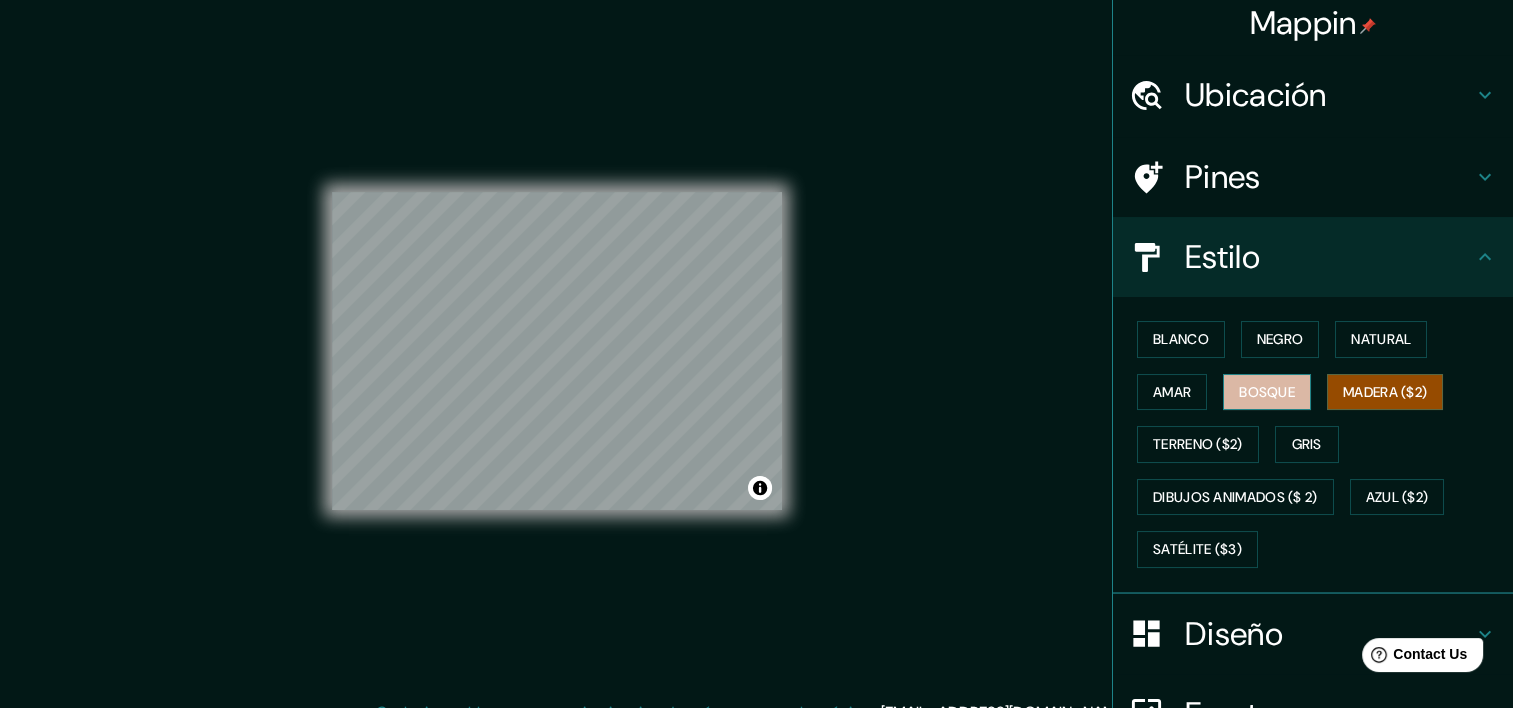 click on "Bosque" at bounding box center [1267, 392] 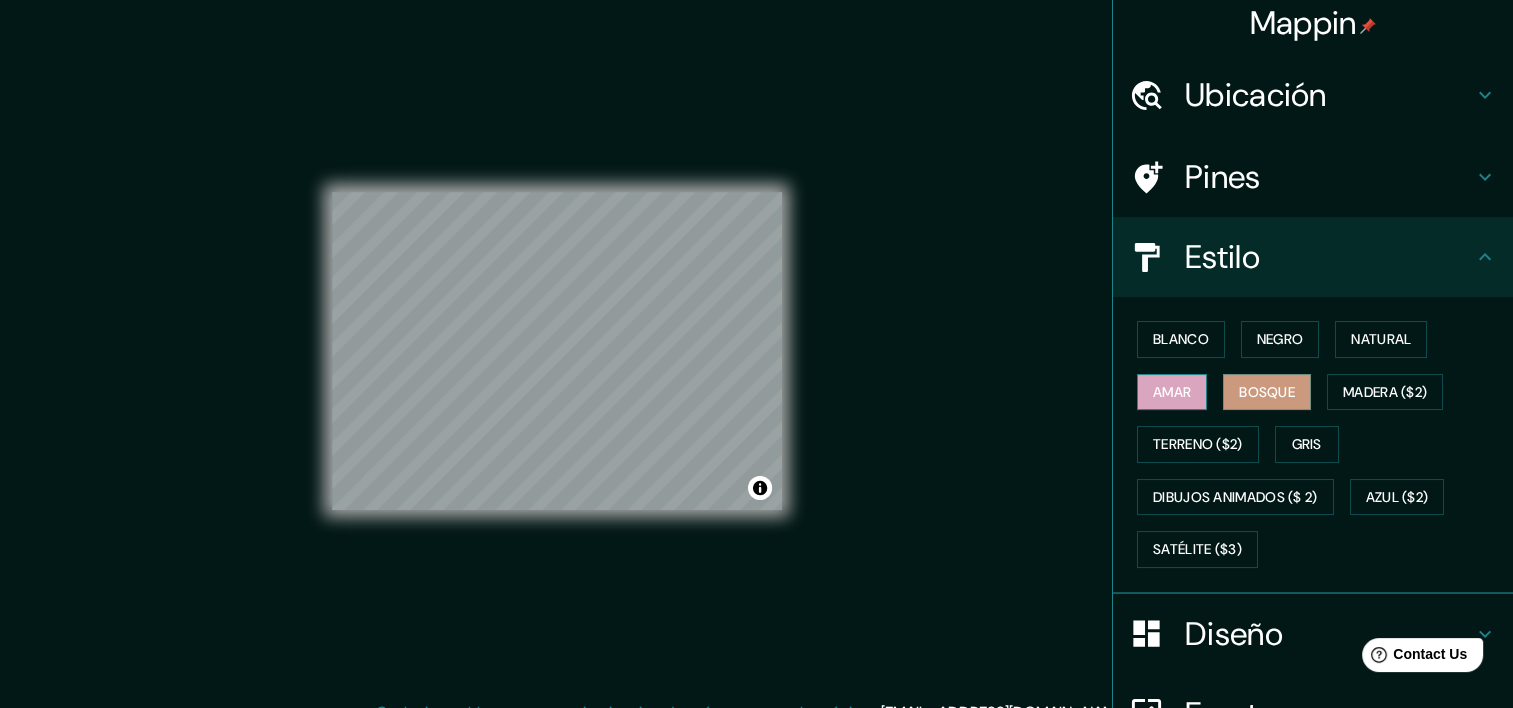 click on "Amar" at bounding box center (1172, 392) 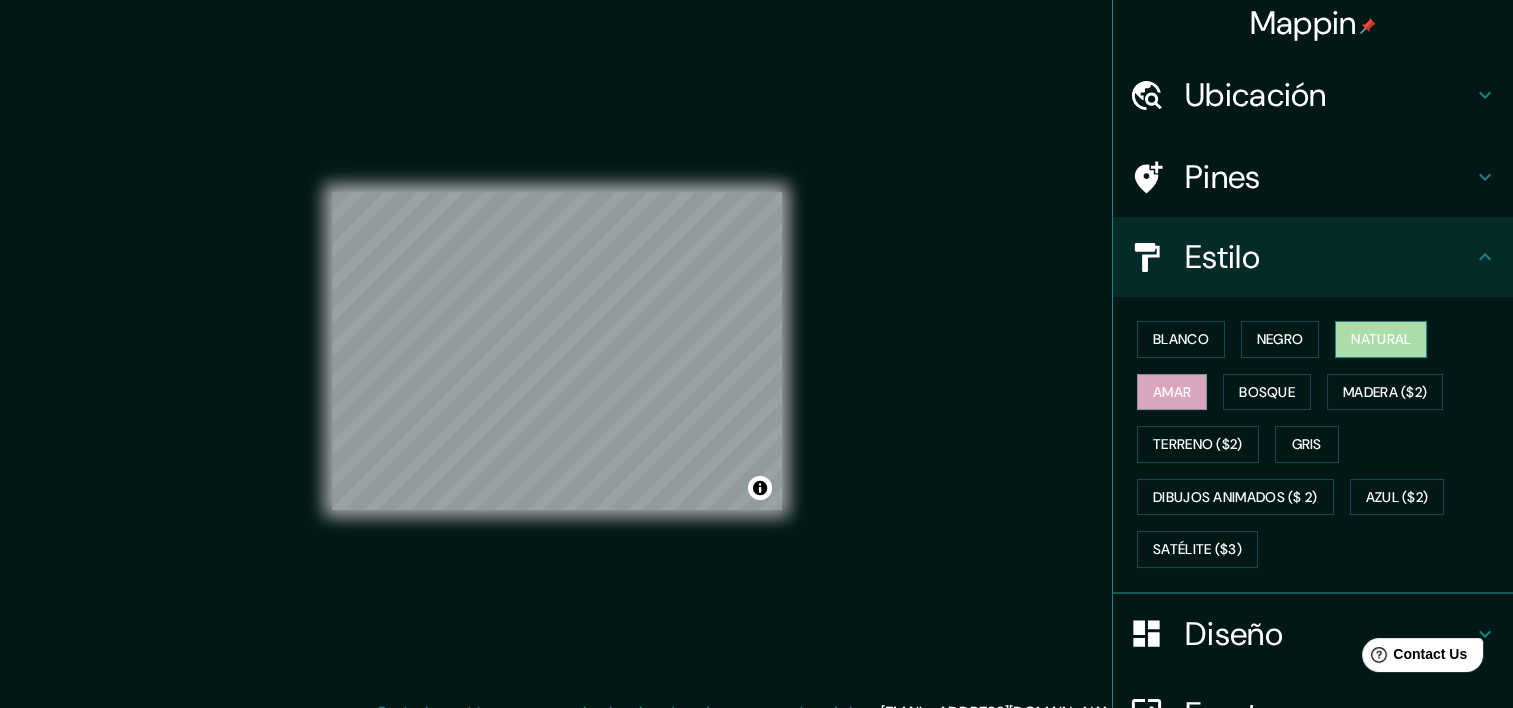 click on "Natural" at bounding box center [1381, 339] 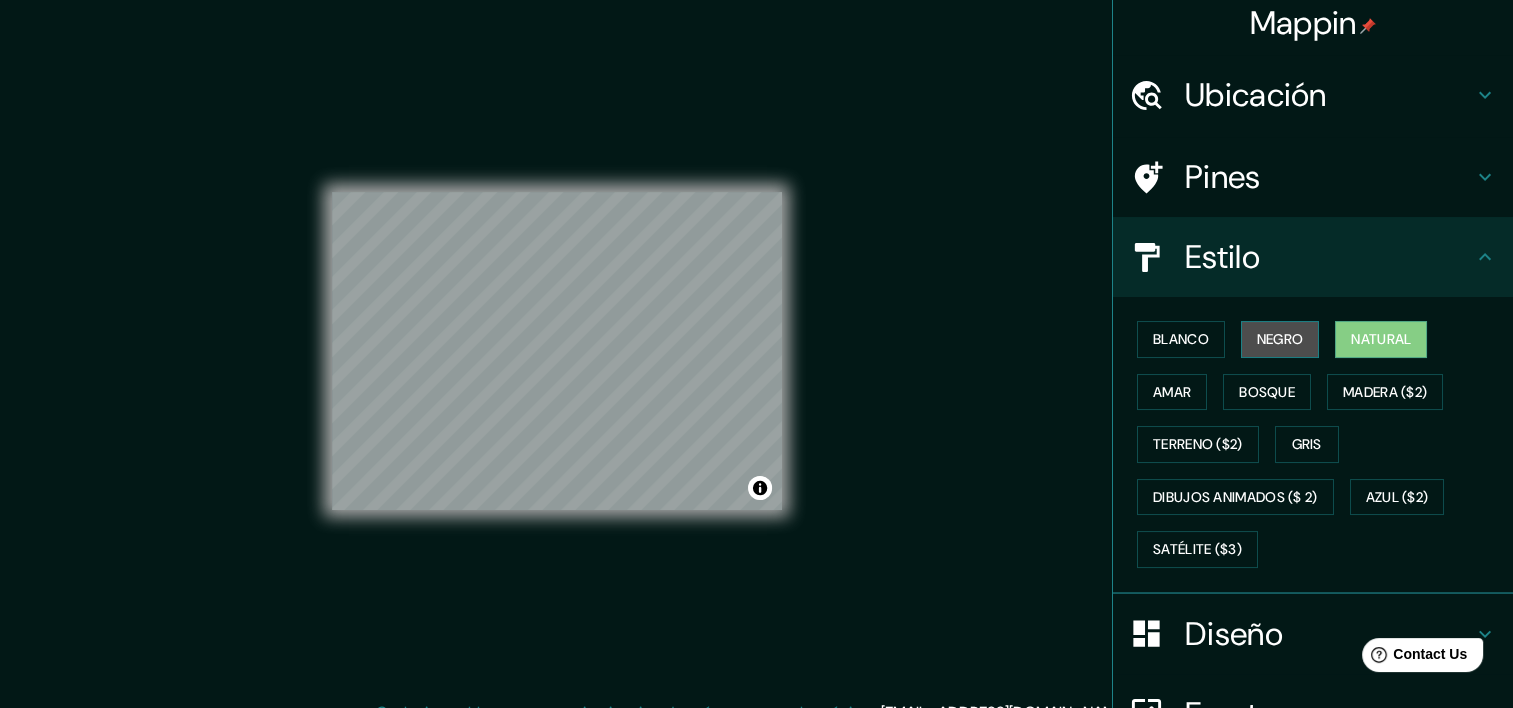 click on "Negro" at bounding box center (1280, 339) 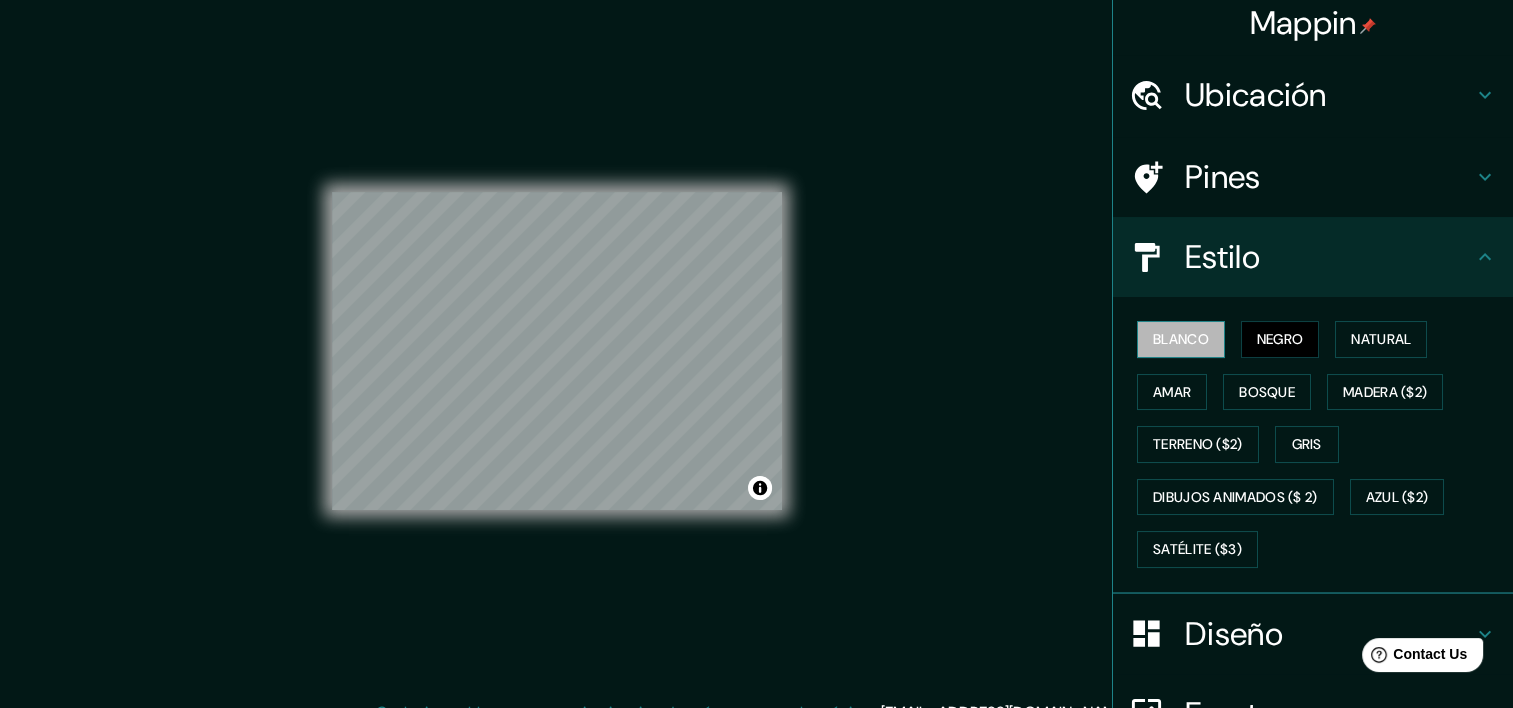 click on "Blanco" at bounding box center [1181, 339] 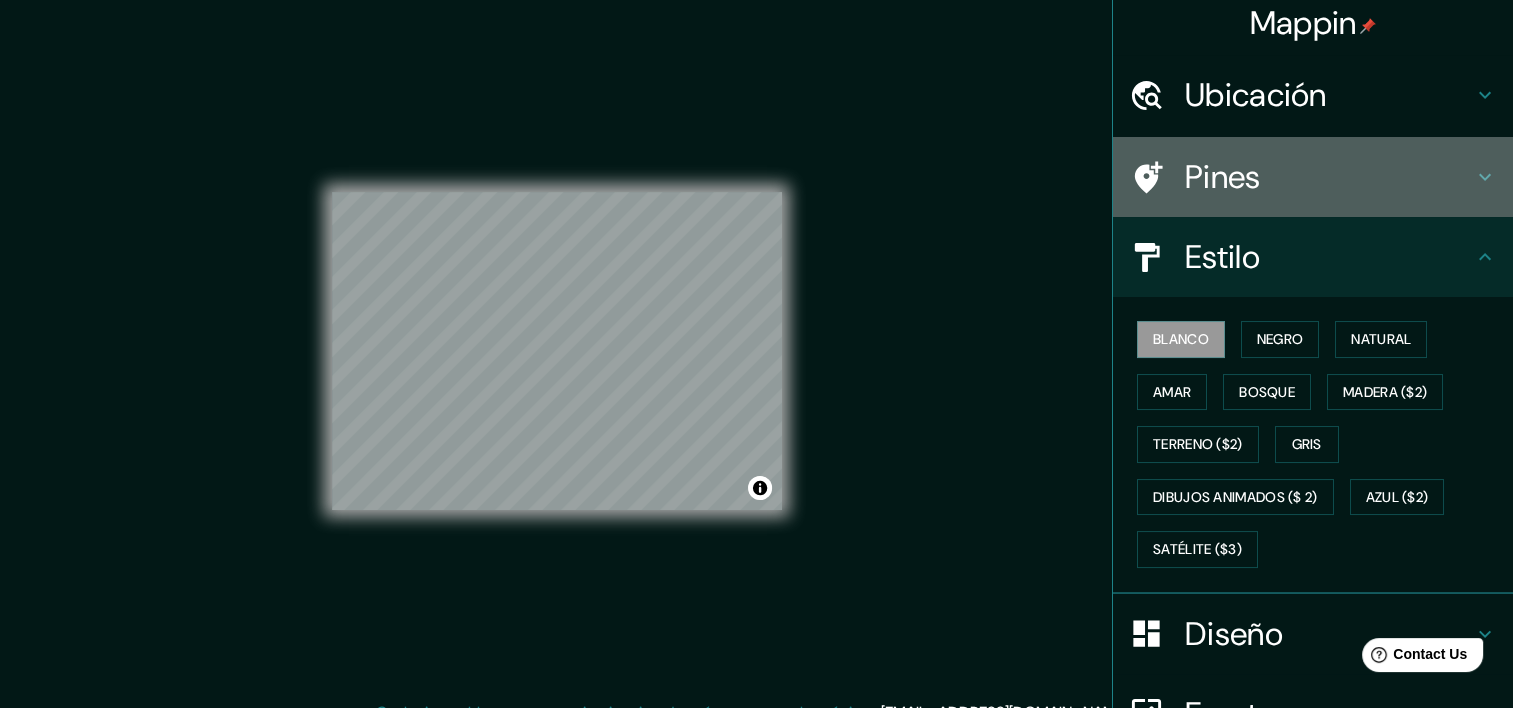 click 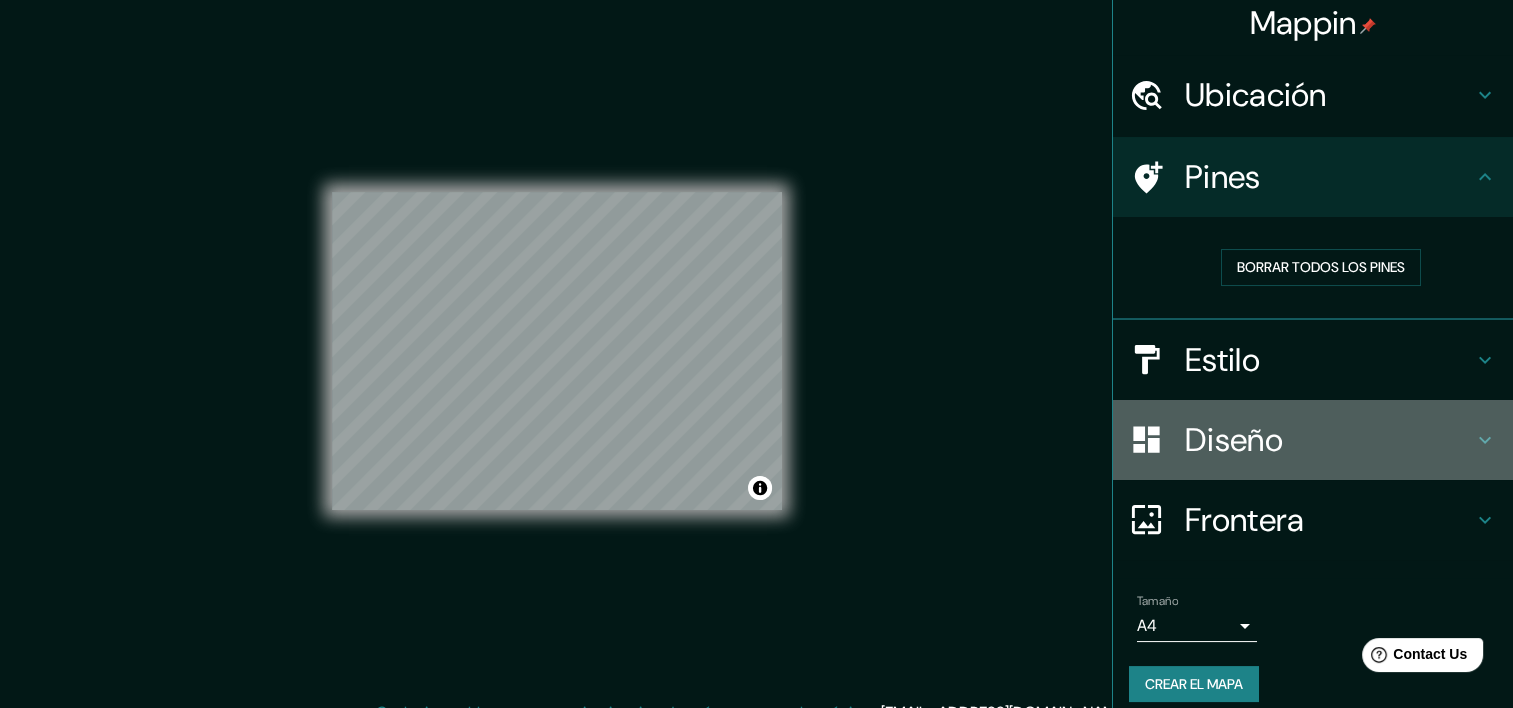 click 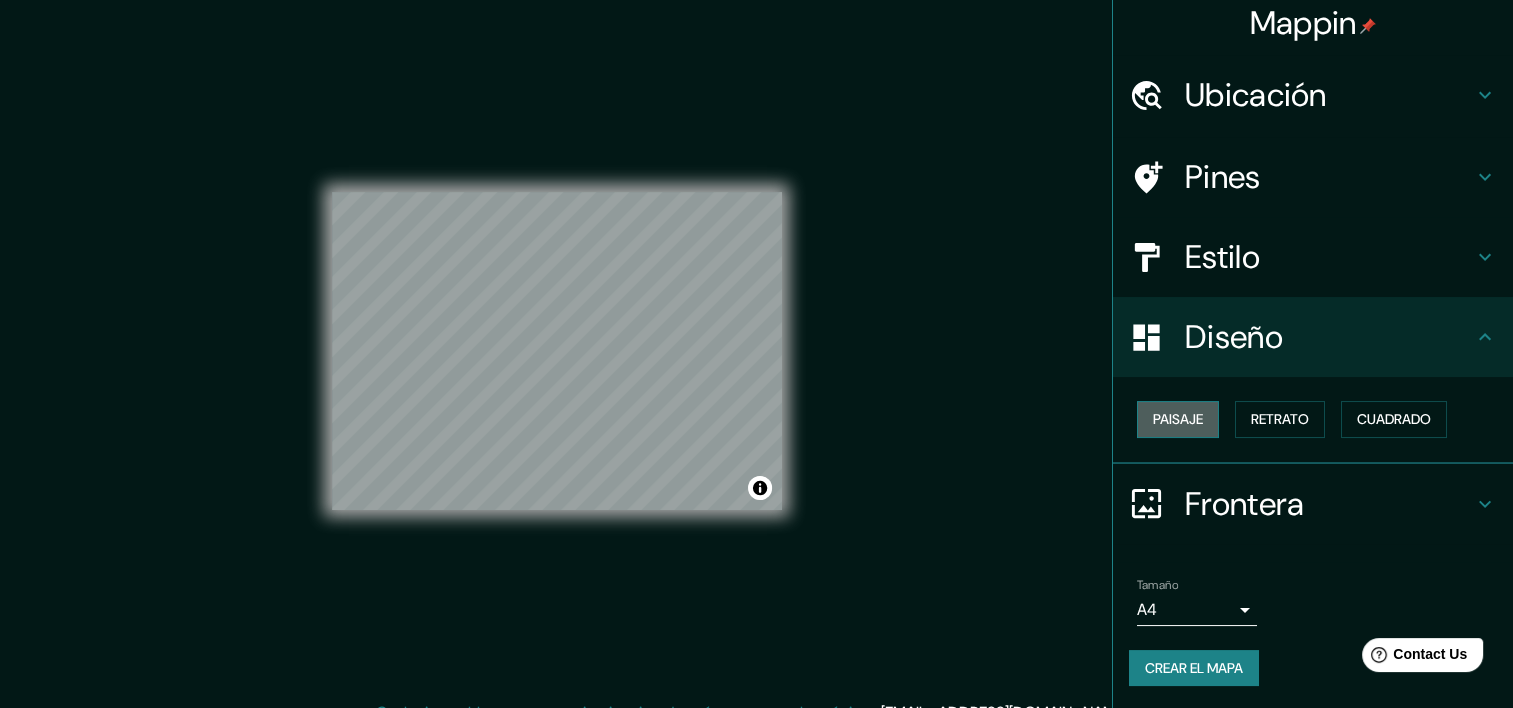 click on "Paisaje" at bounding box center [1178, 419] 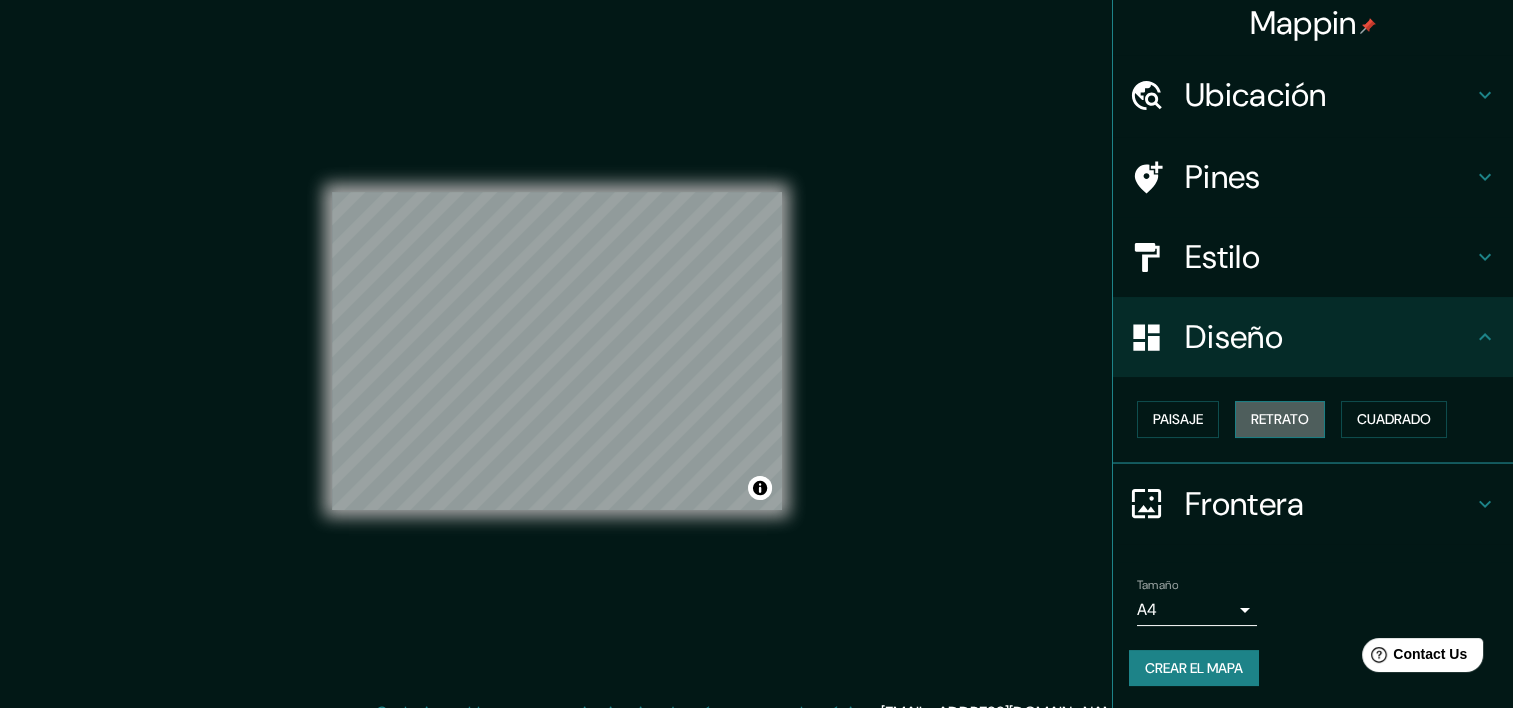 click on "Retrato" at bounding box center [1280, 419] 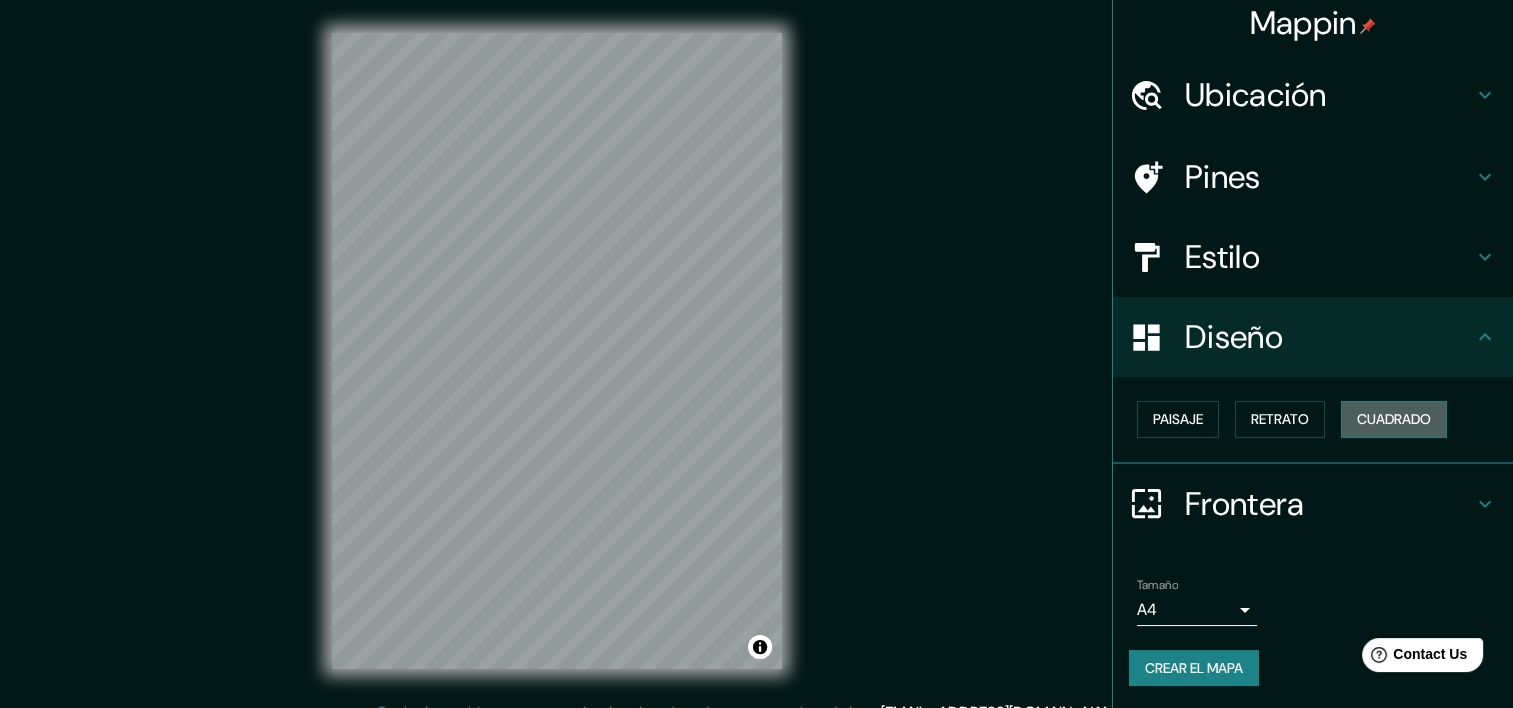 click on "Cuadrado" at bounding box center (1394, 419) 